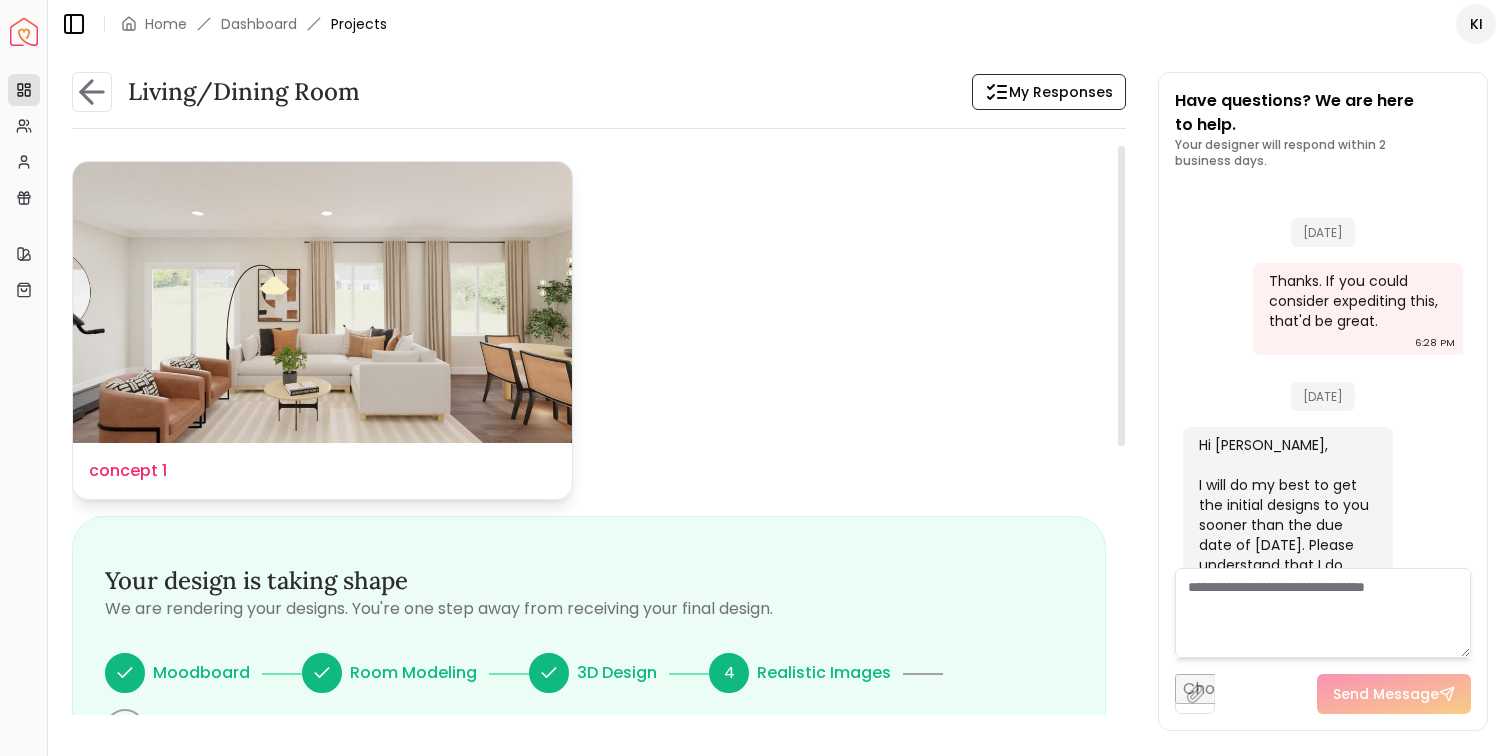 scroll, scrollTop: 0, scrollLeft: 0, axis: both 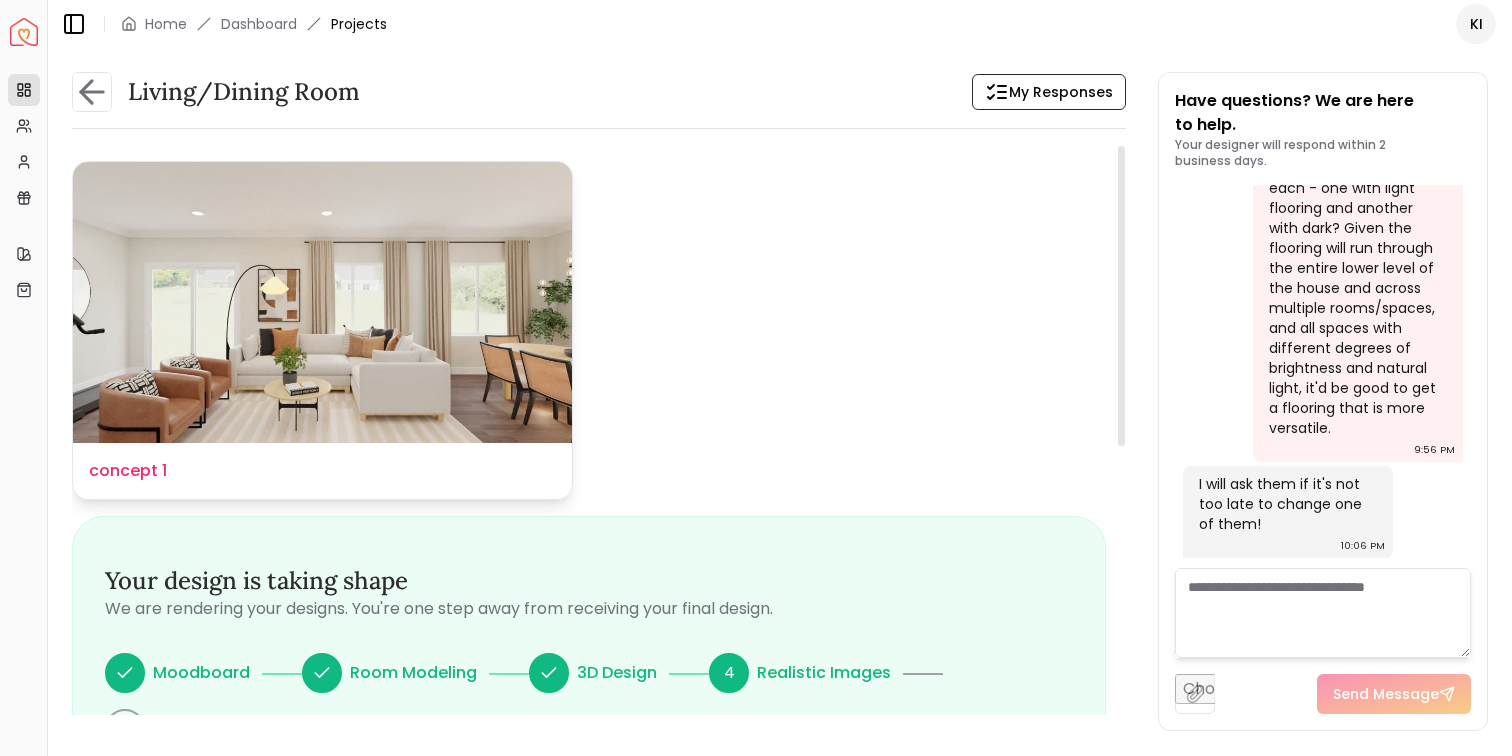 click at bounding box center (322, 302) 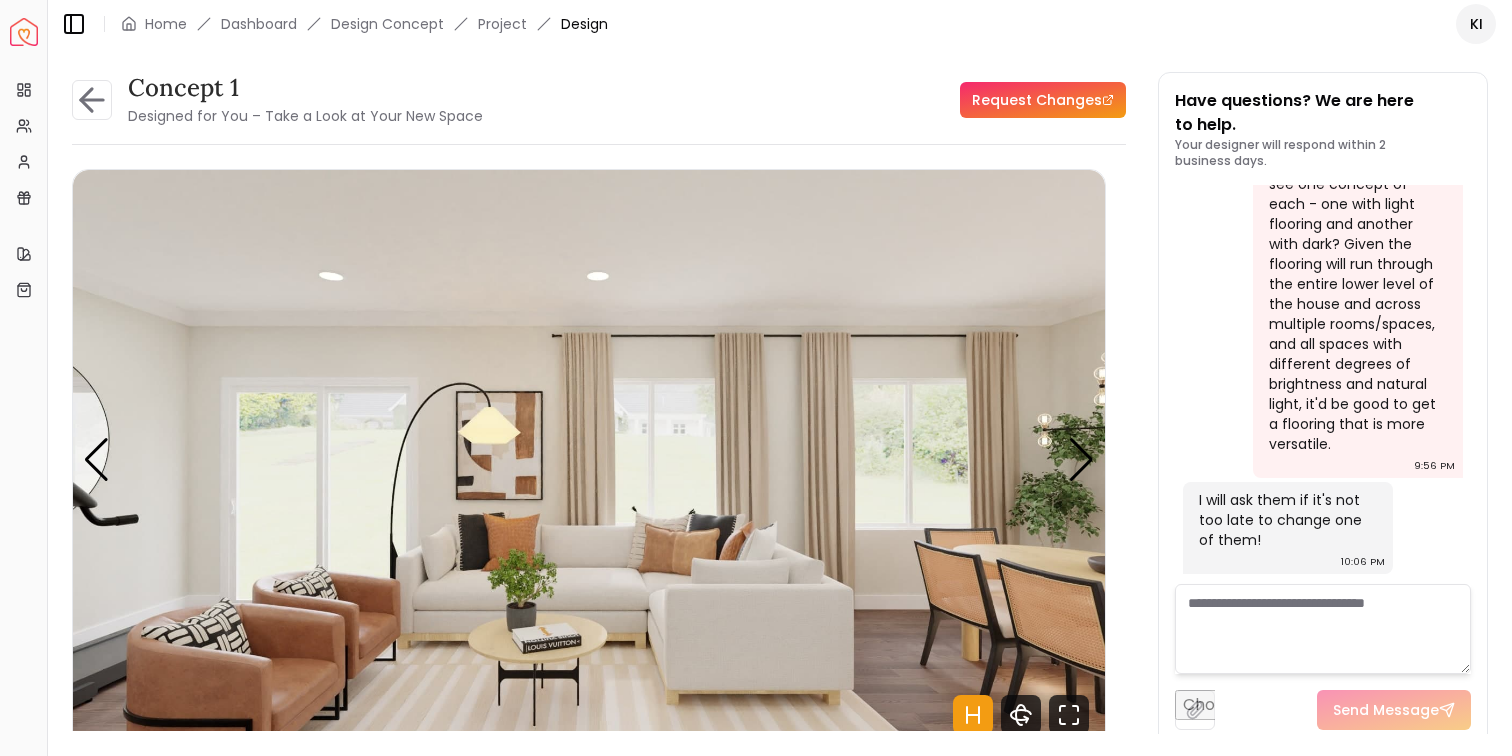 scroll, scrollTop: 3949, scrollLeft: 0, axis: vertical 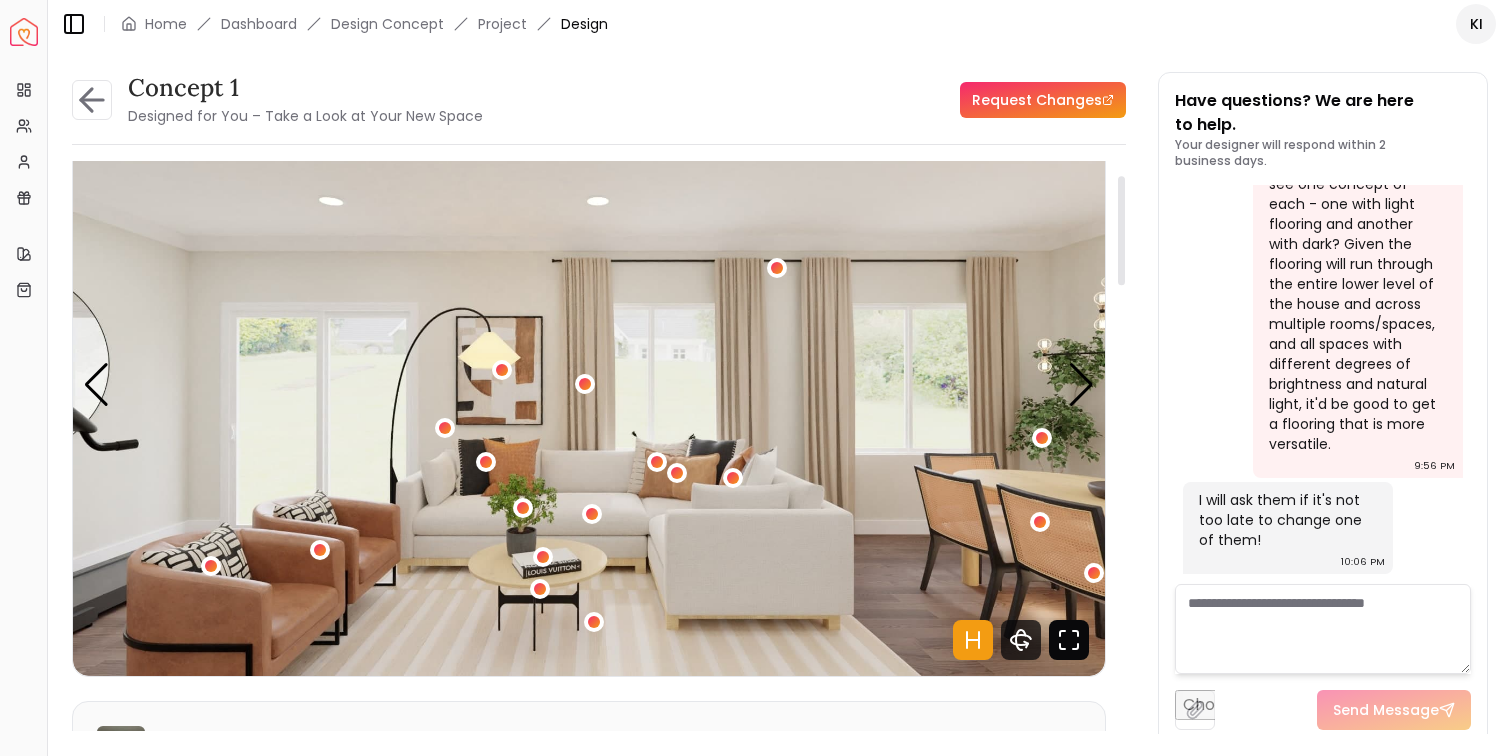 click 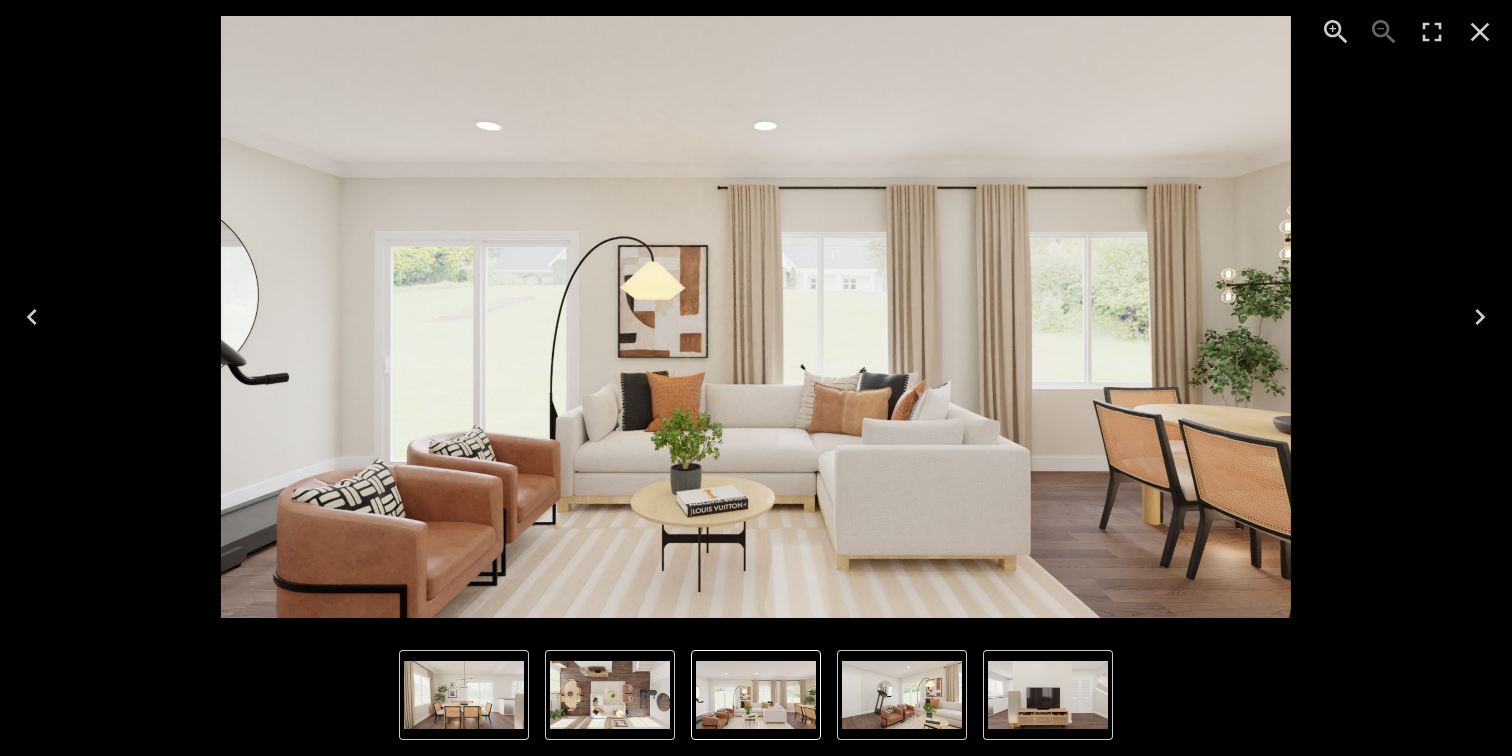 click 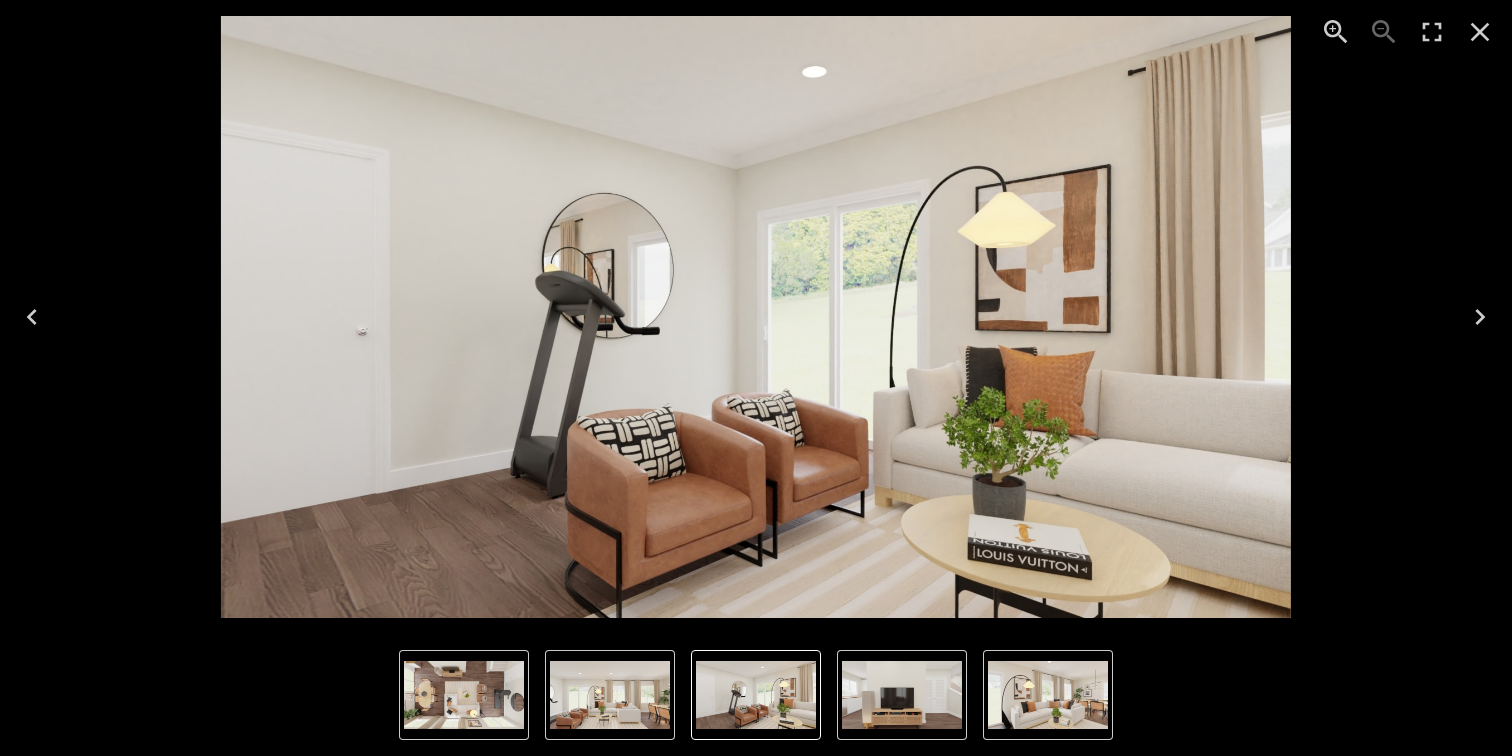 click 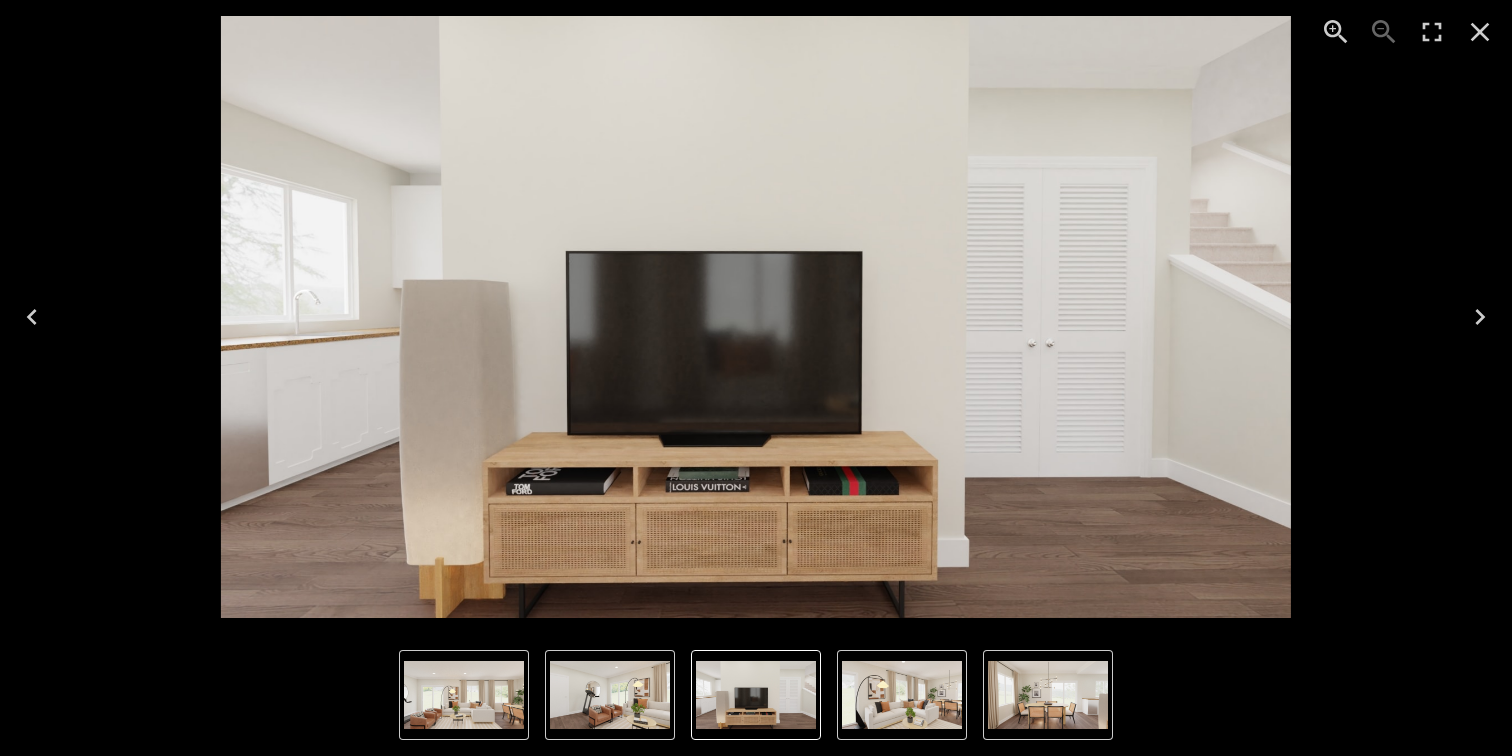 click 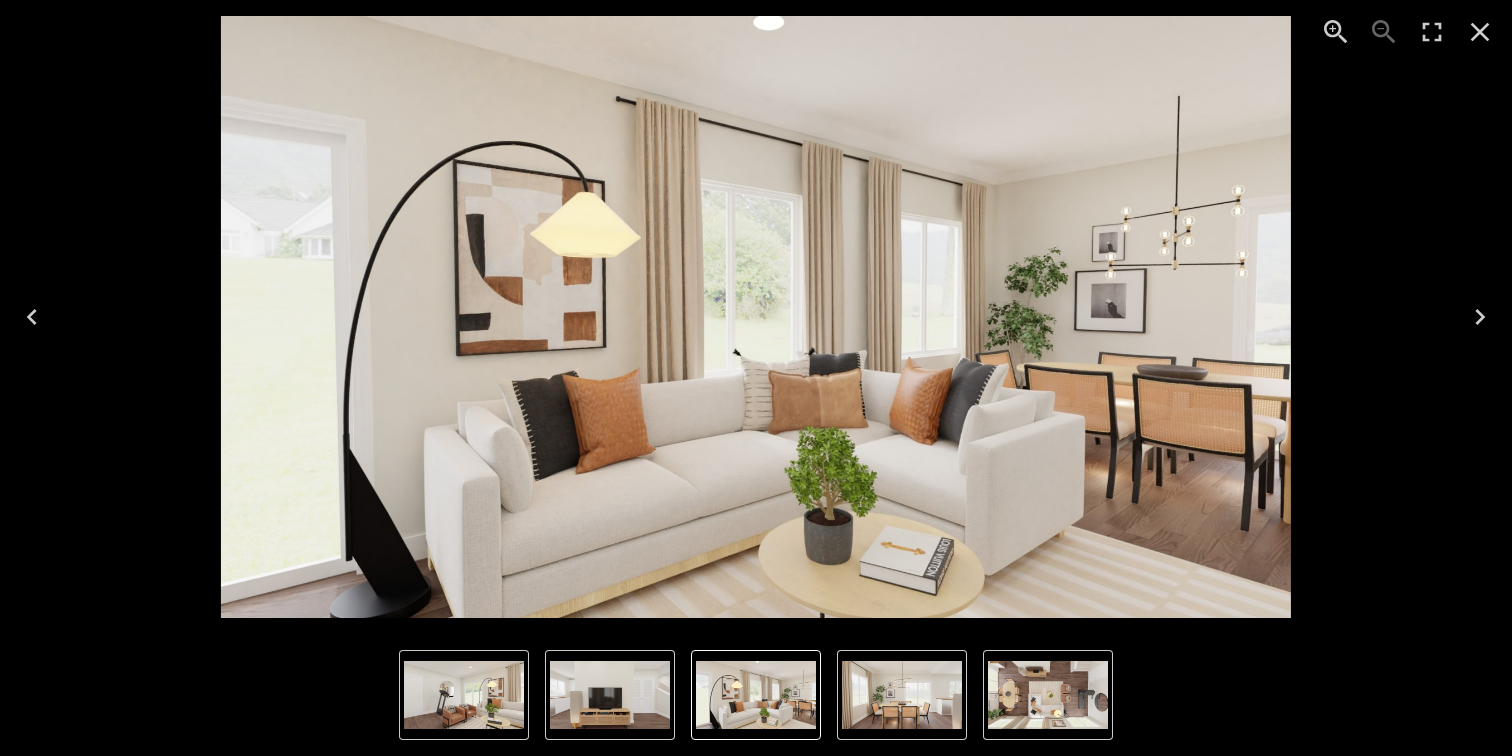 click 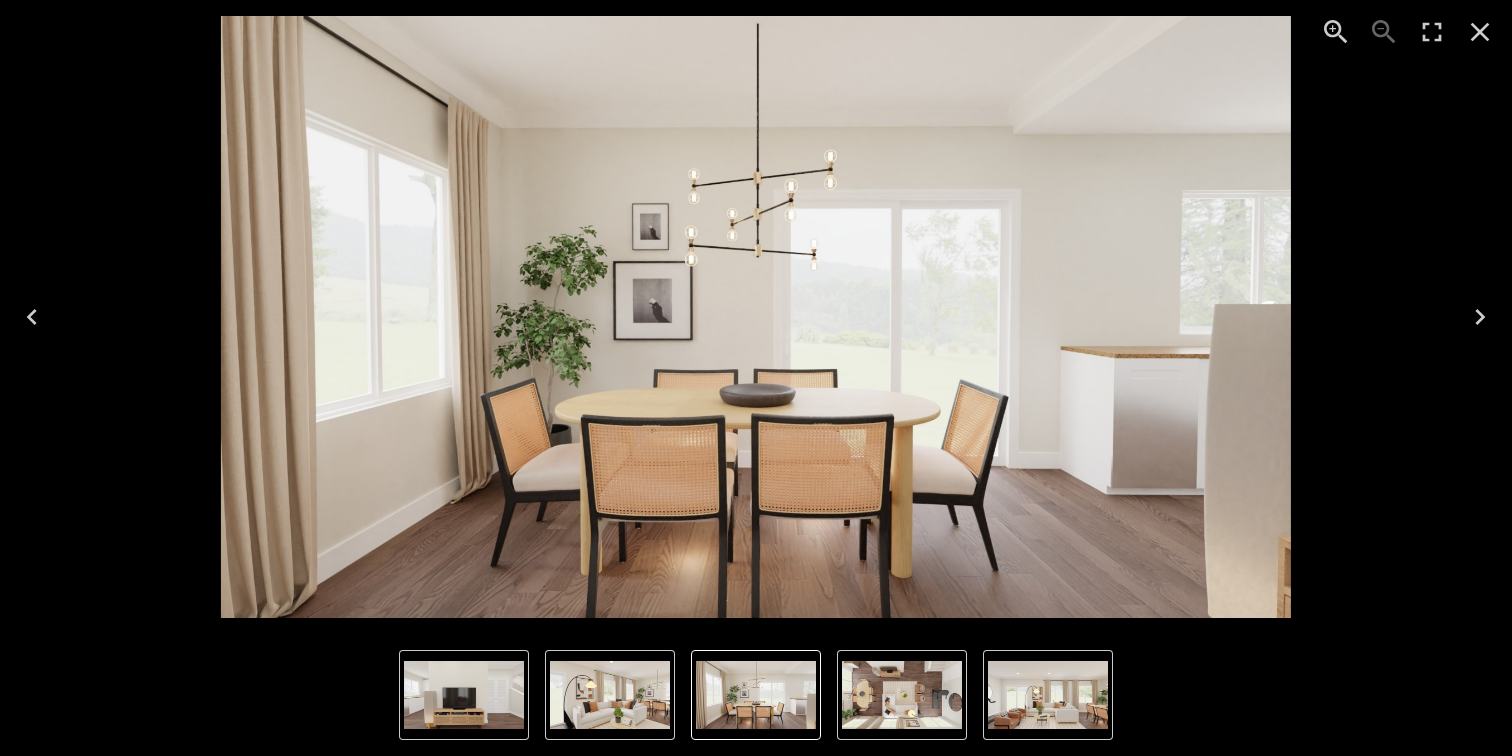 click 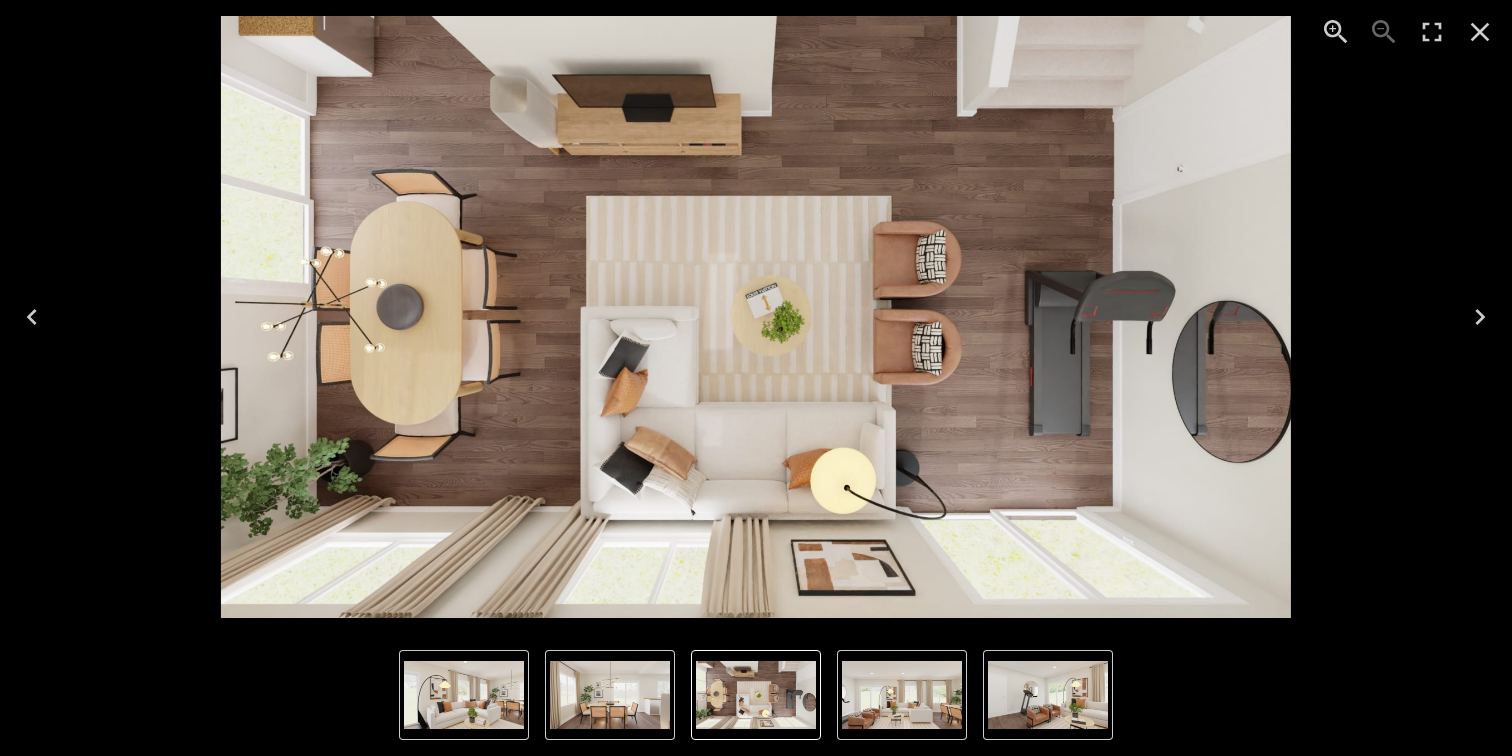 click 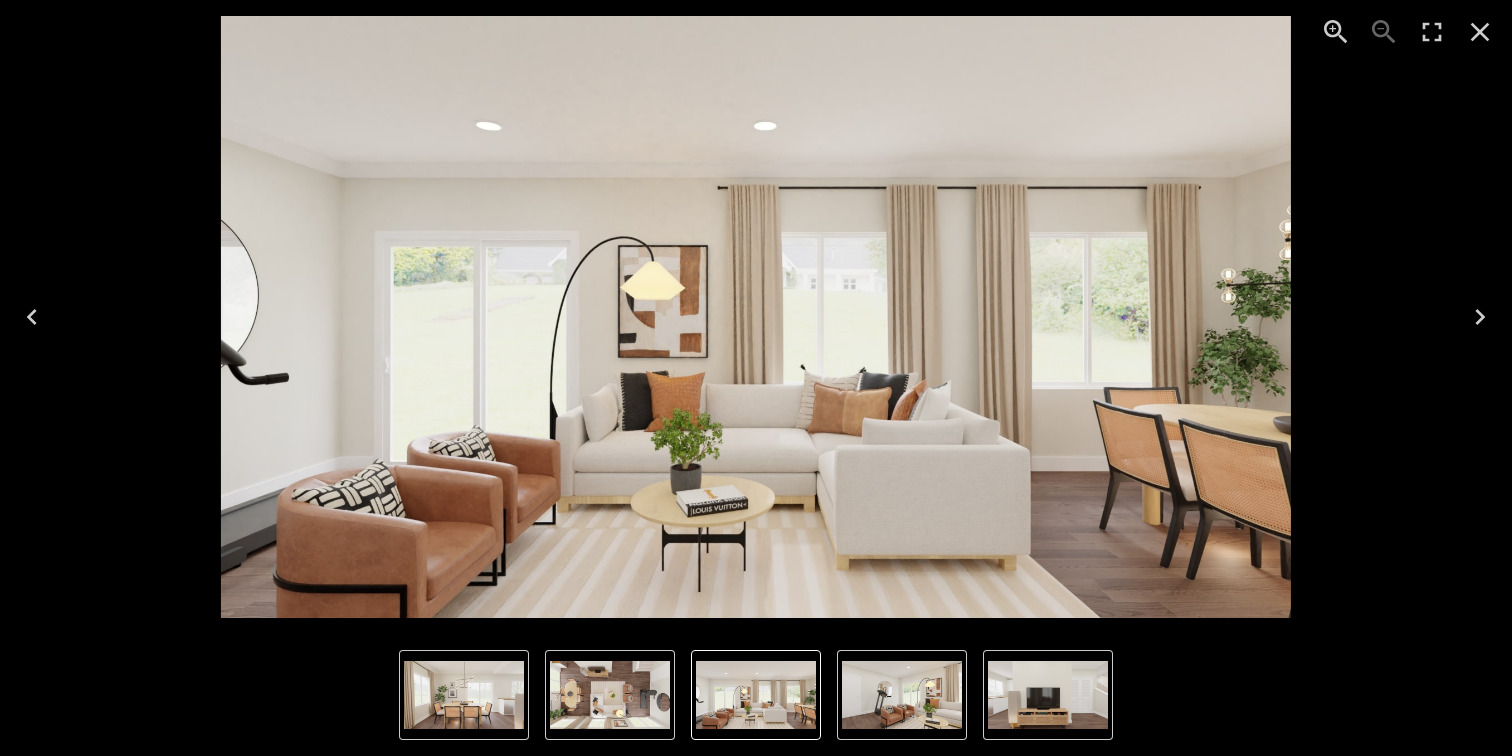 click 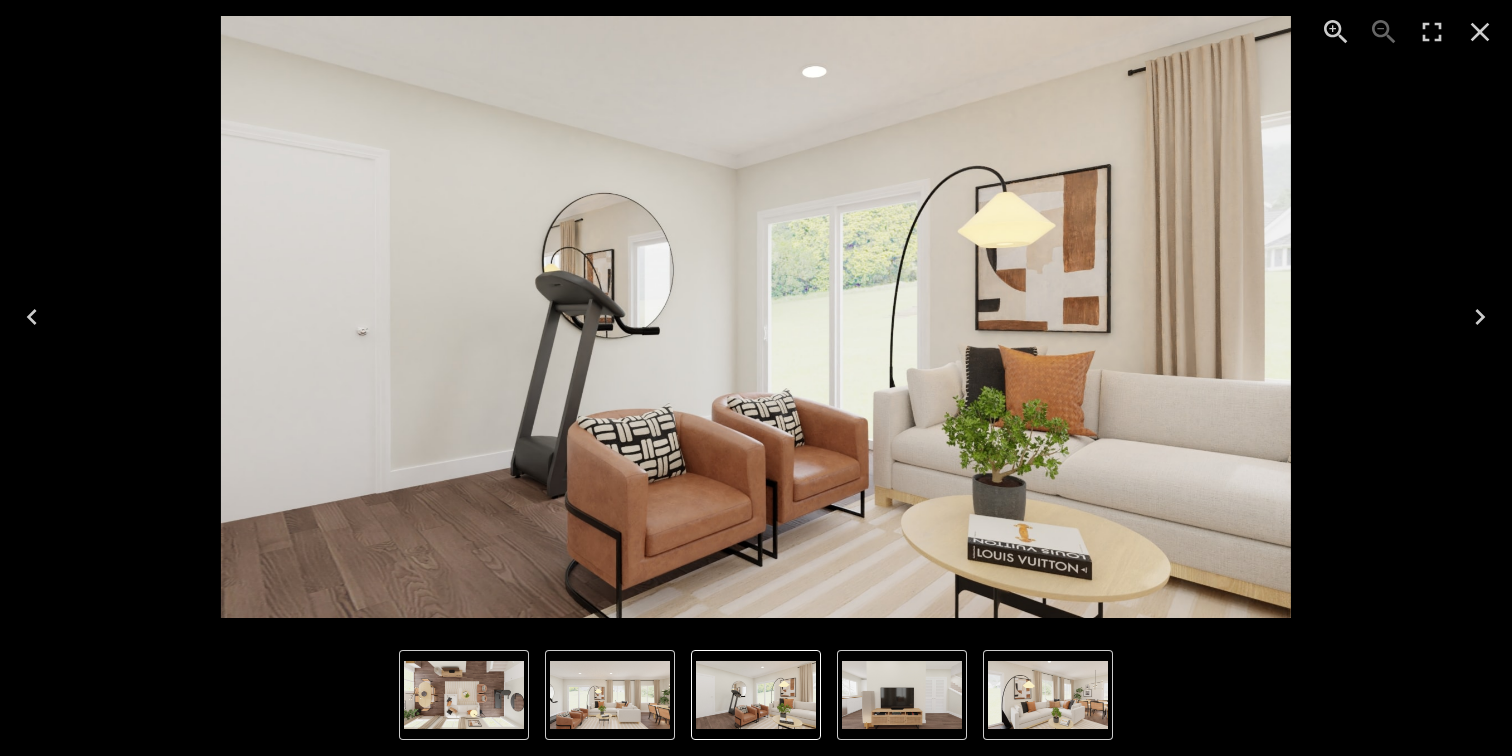 click 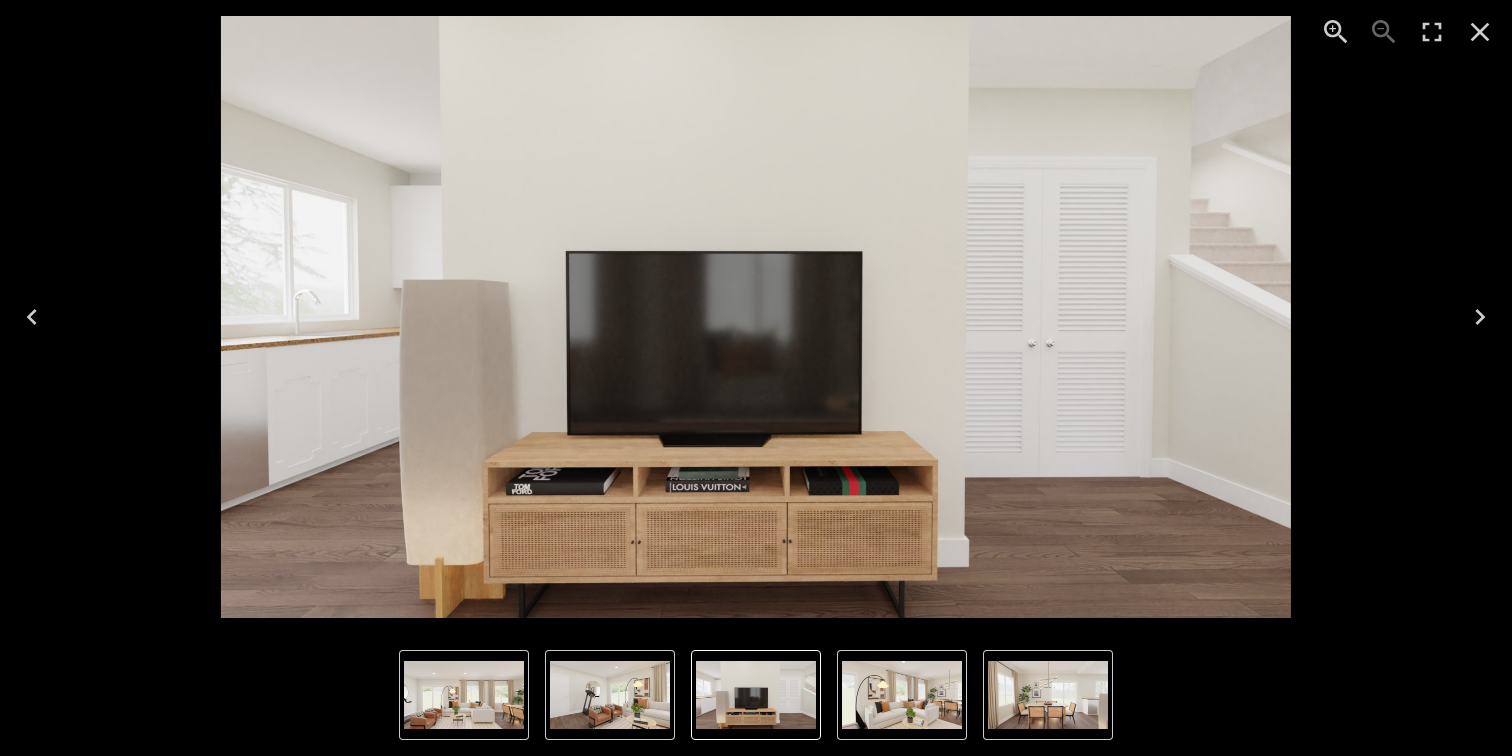 click 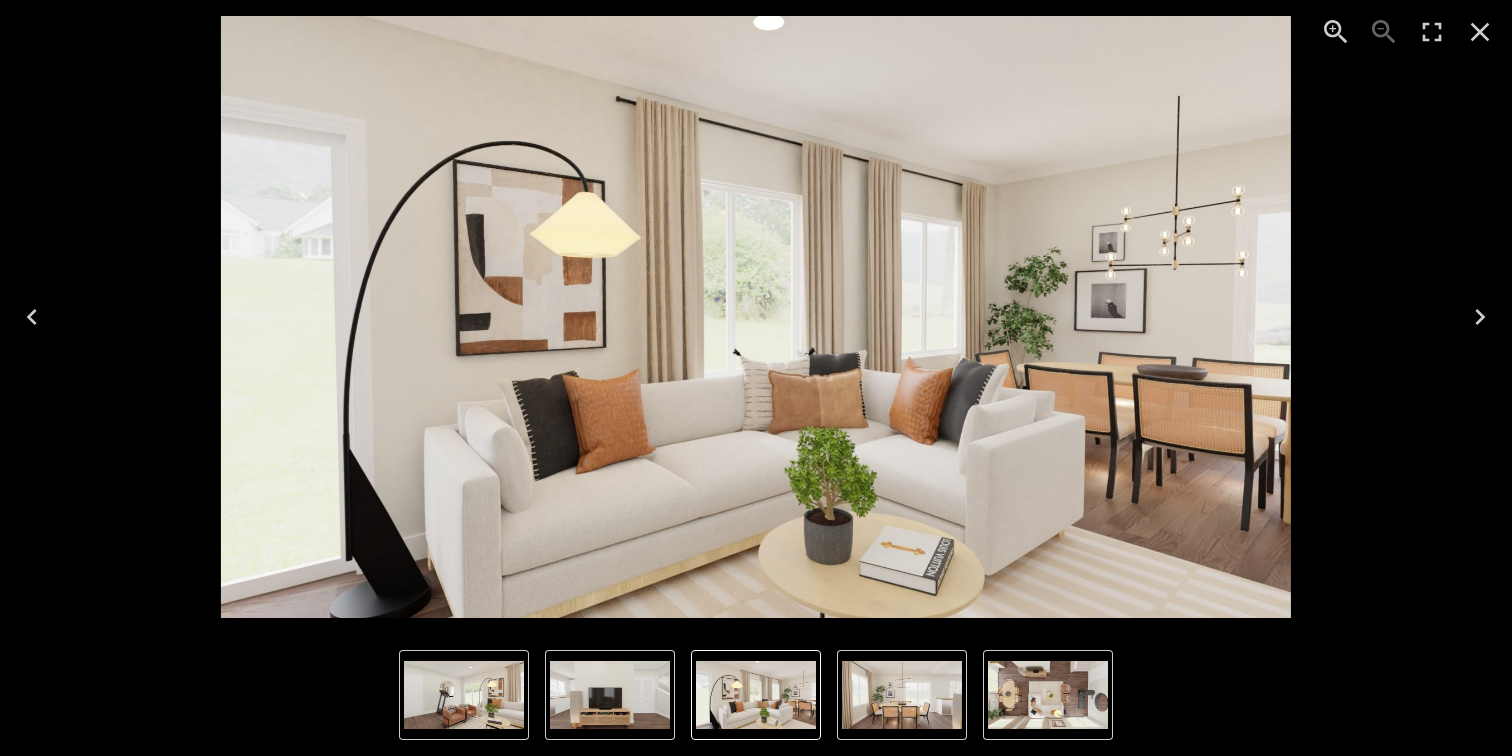 click 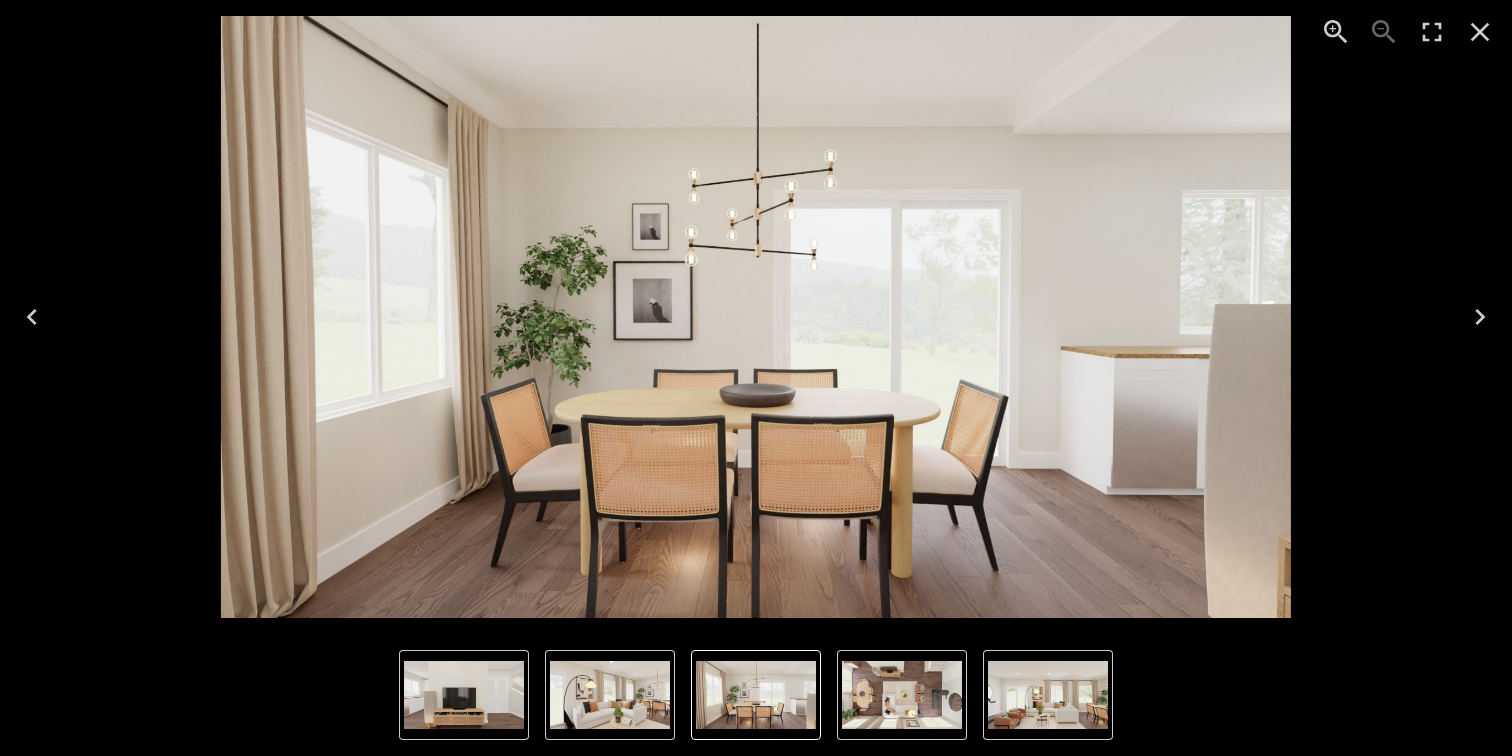 click 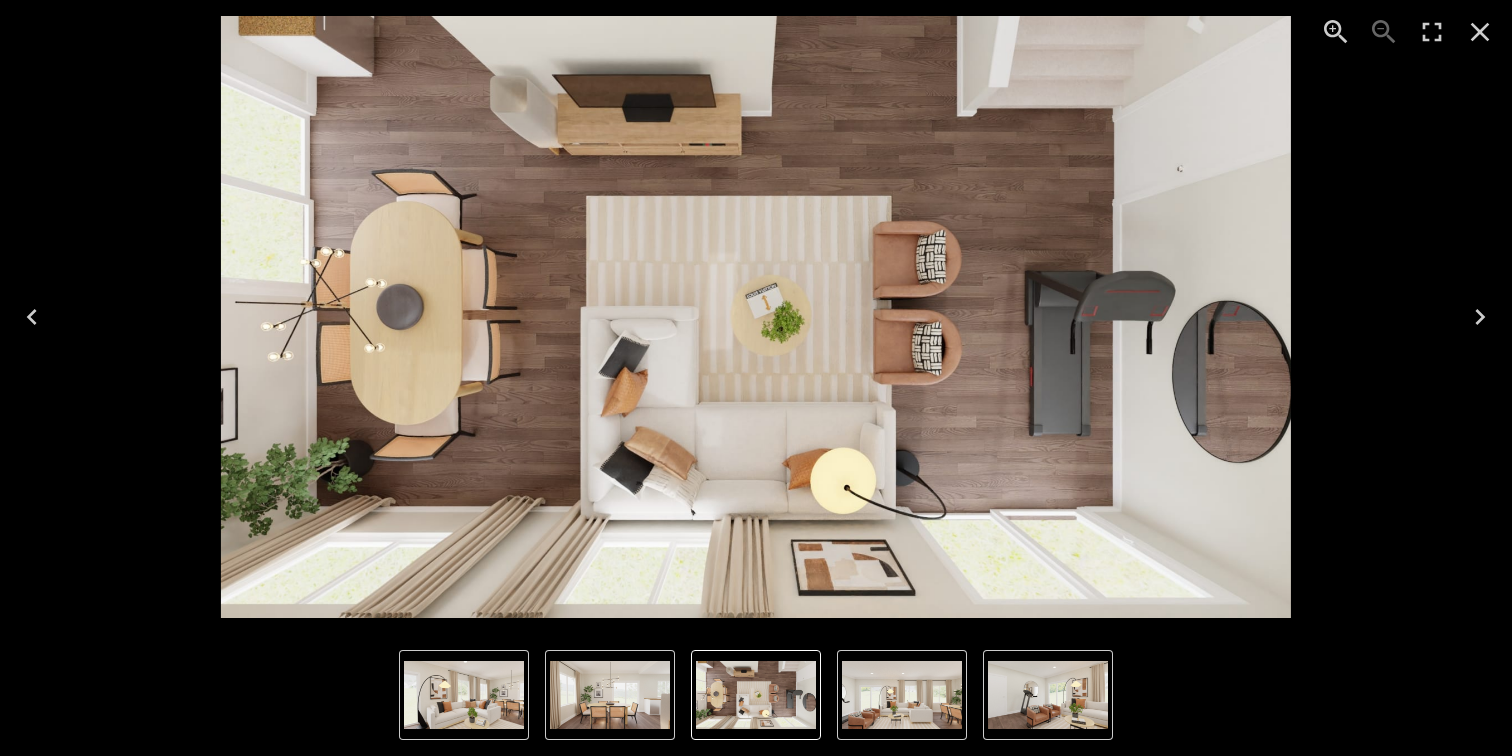 click 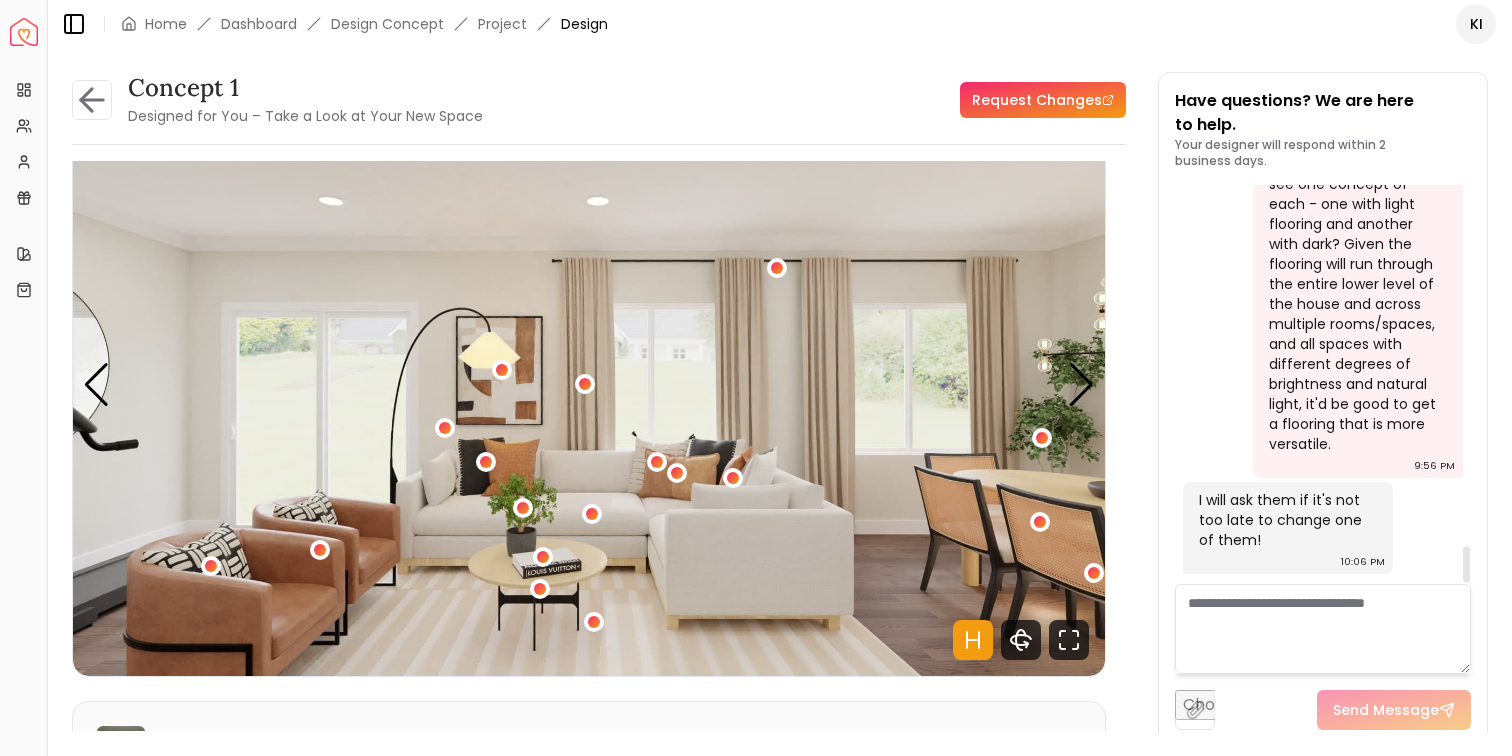 scroll, scrollTop: 0, scrollLeft: 0, axis: both 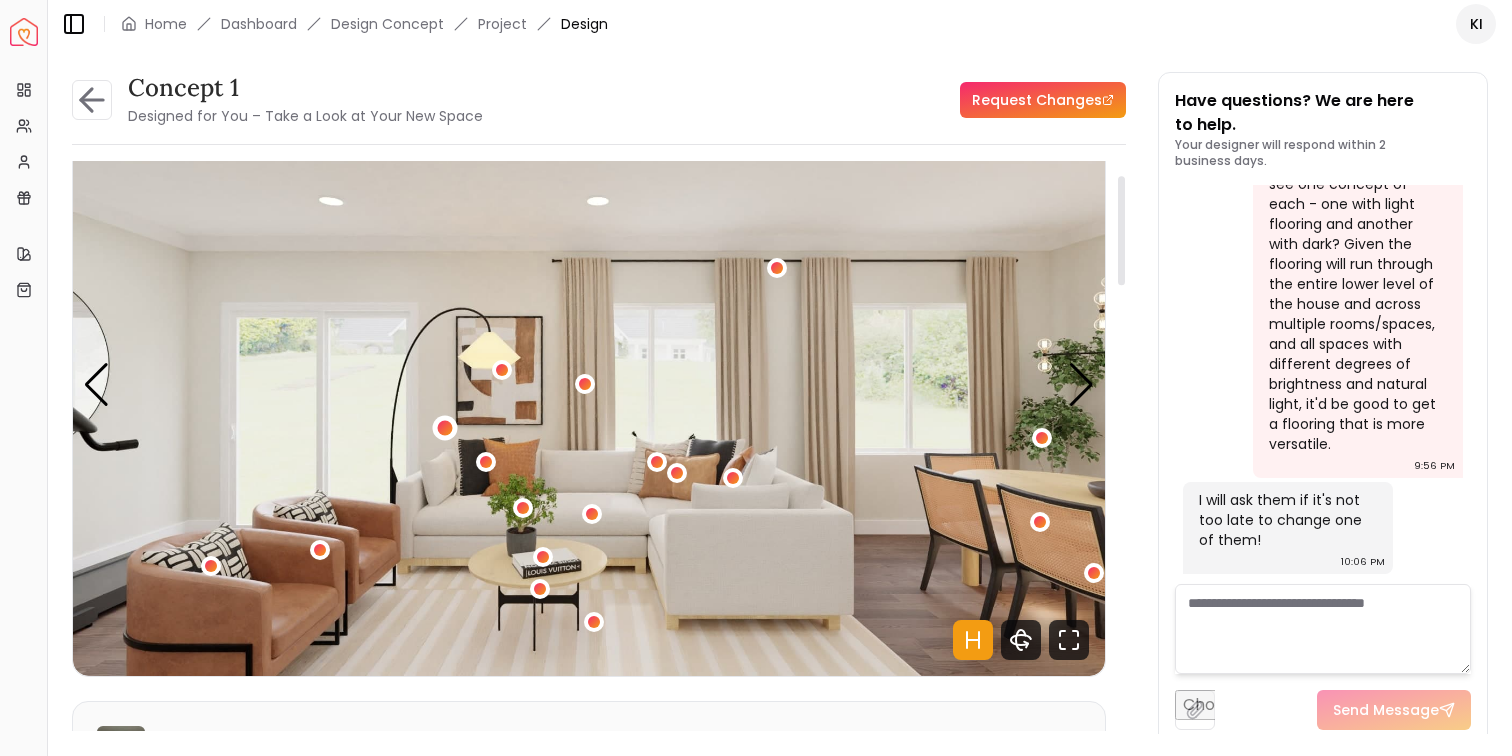 click at bounding box center [445, 427] 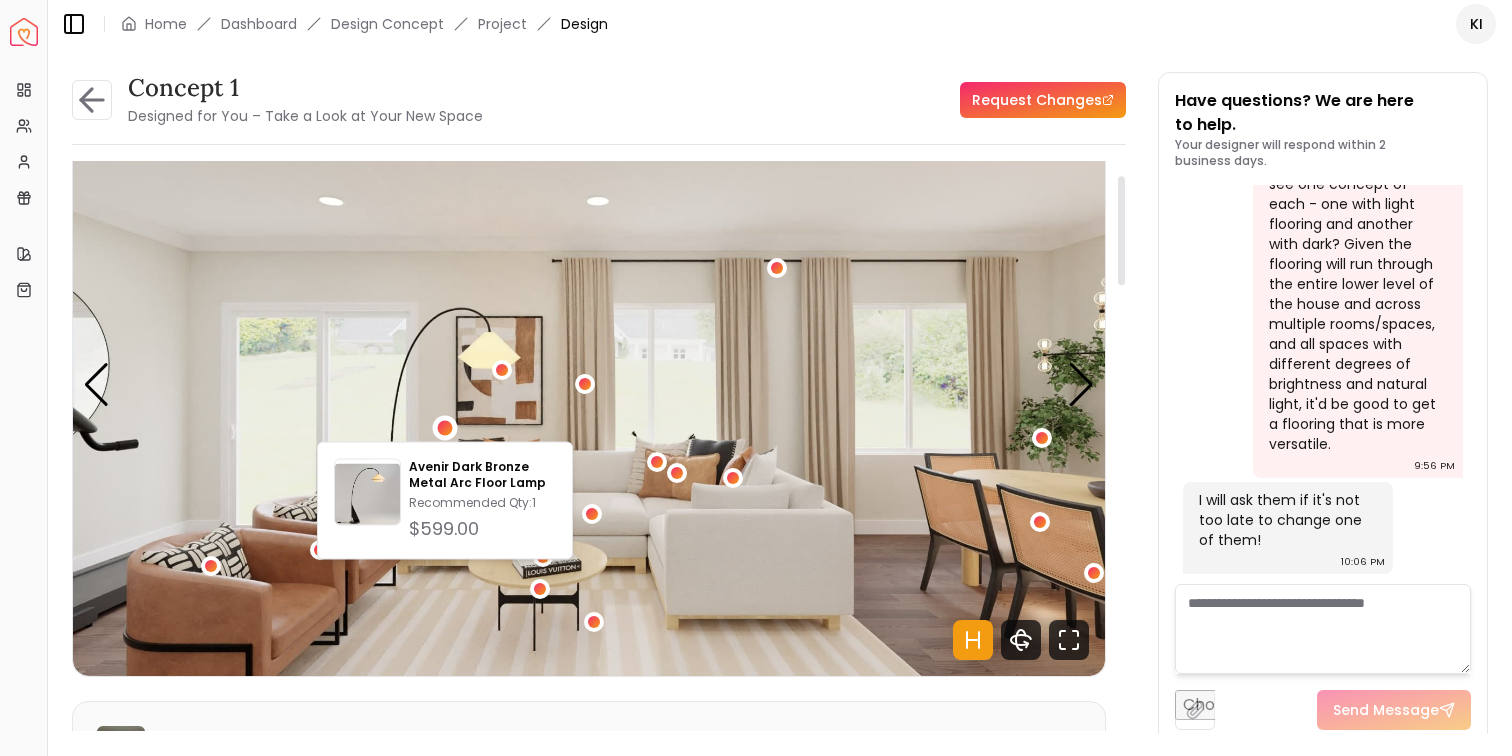 click on "Request Changes" at bounding box center [812, 100] 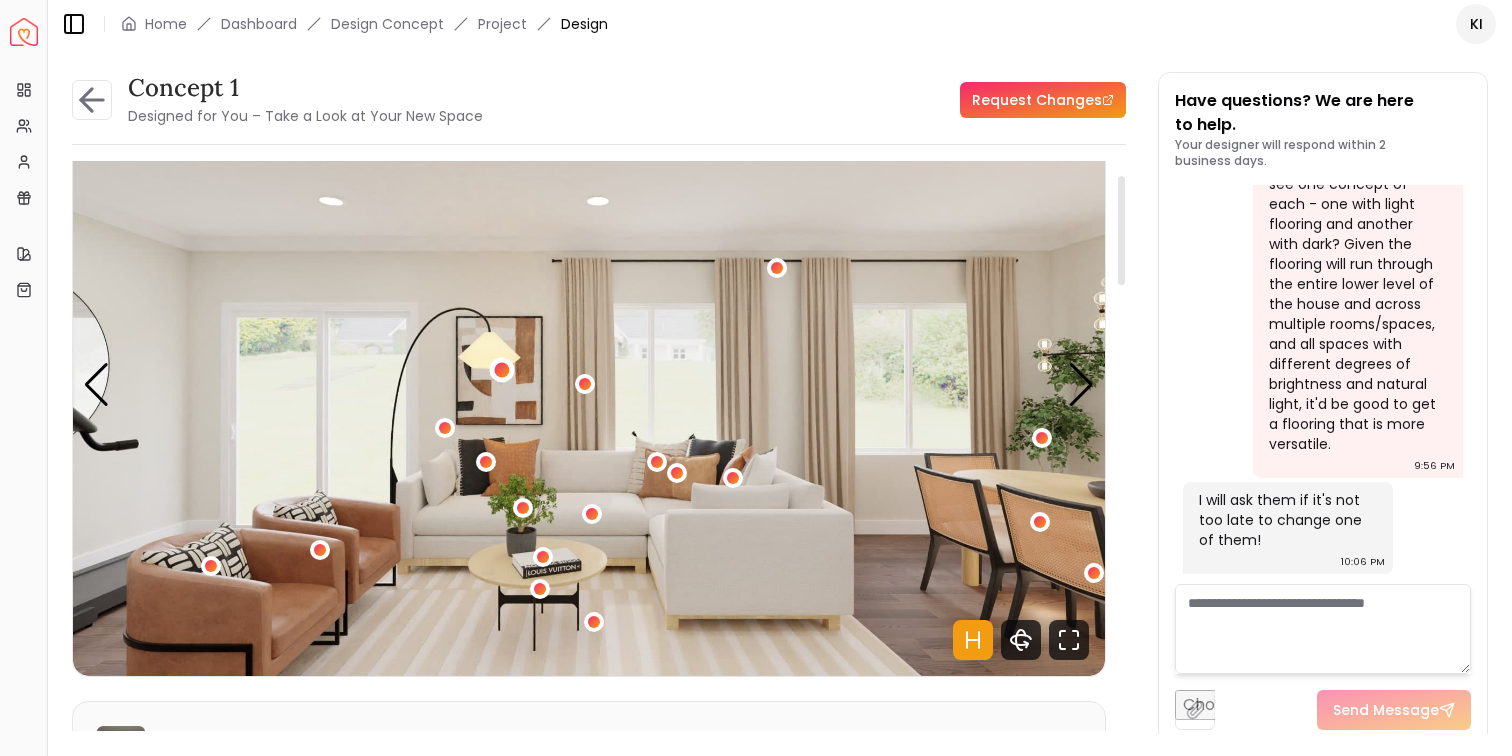 click at bounding box center [501, 369] 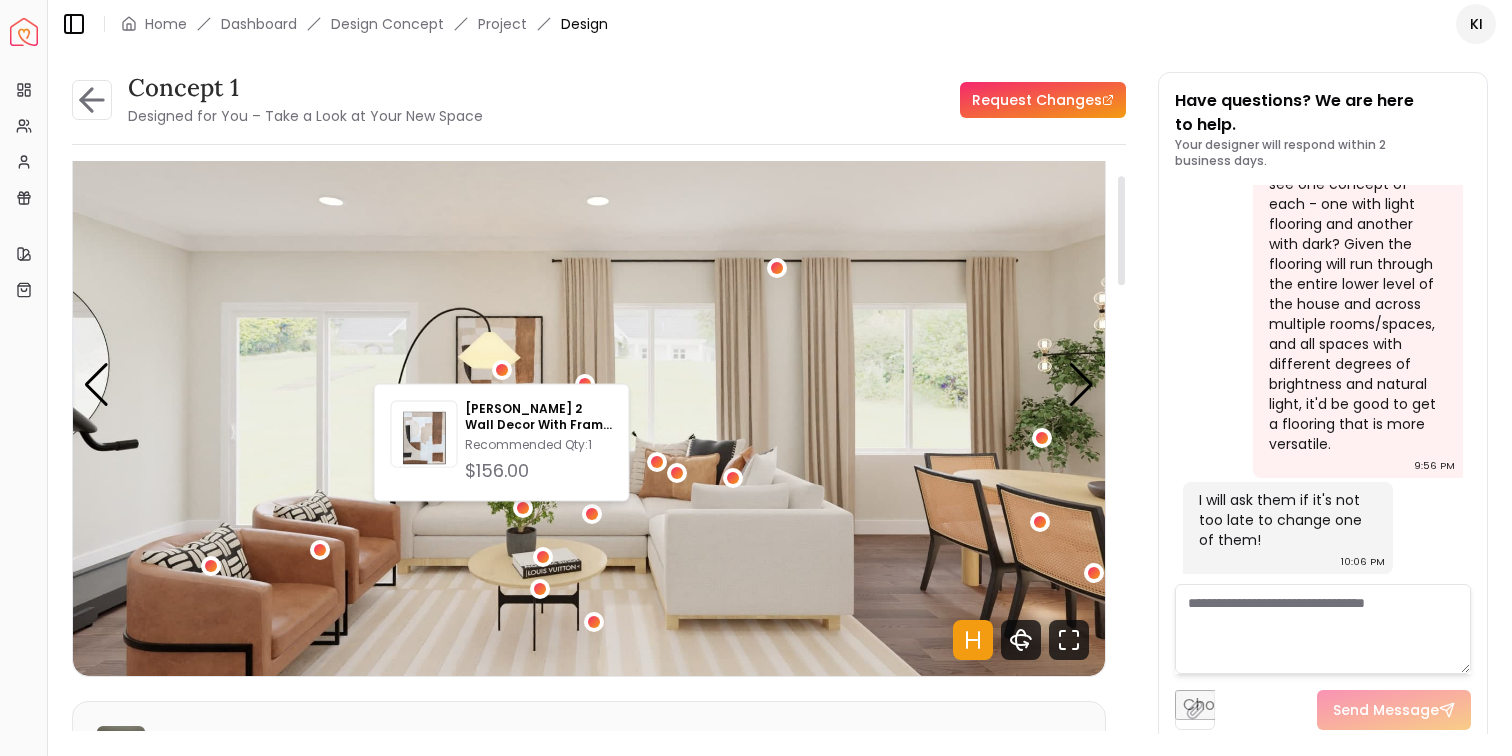 click on "concept 1 Designed for You – Take a Look at Your New Space Request Changes" at bounding box center (599, 100) 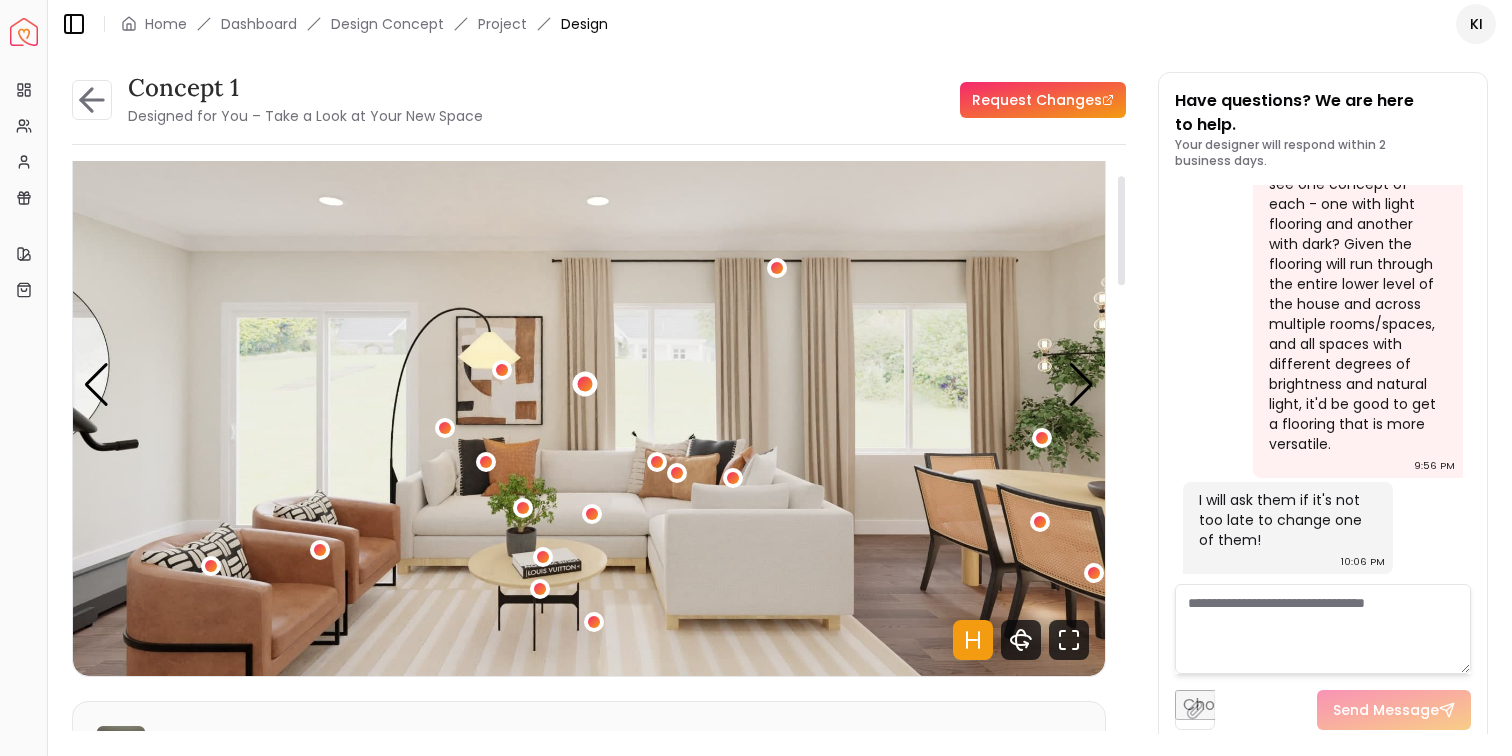 click at bounding box center [584, 383] 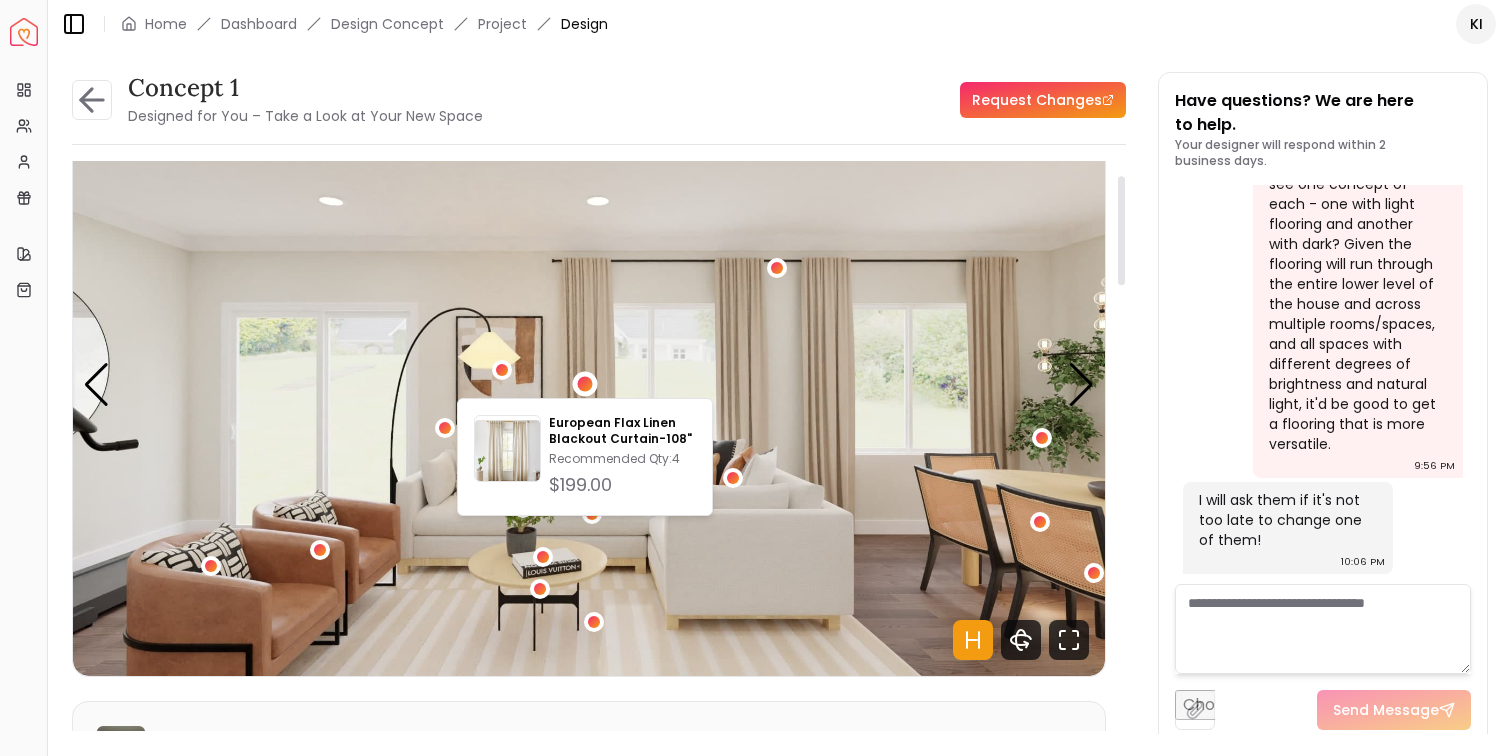 click on "Request Changes" at bounding box center [812, 100] 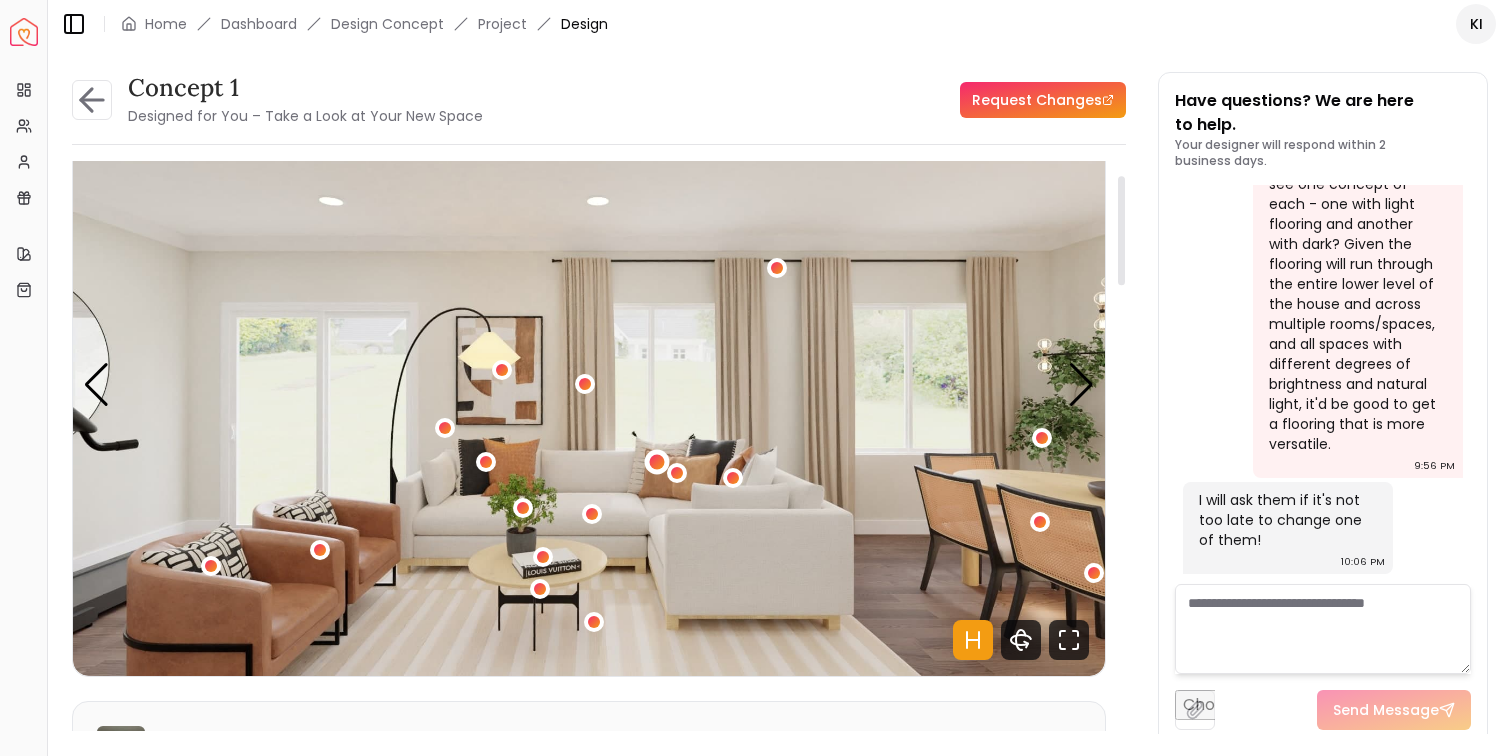 click at bounding box center [656, 462] 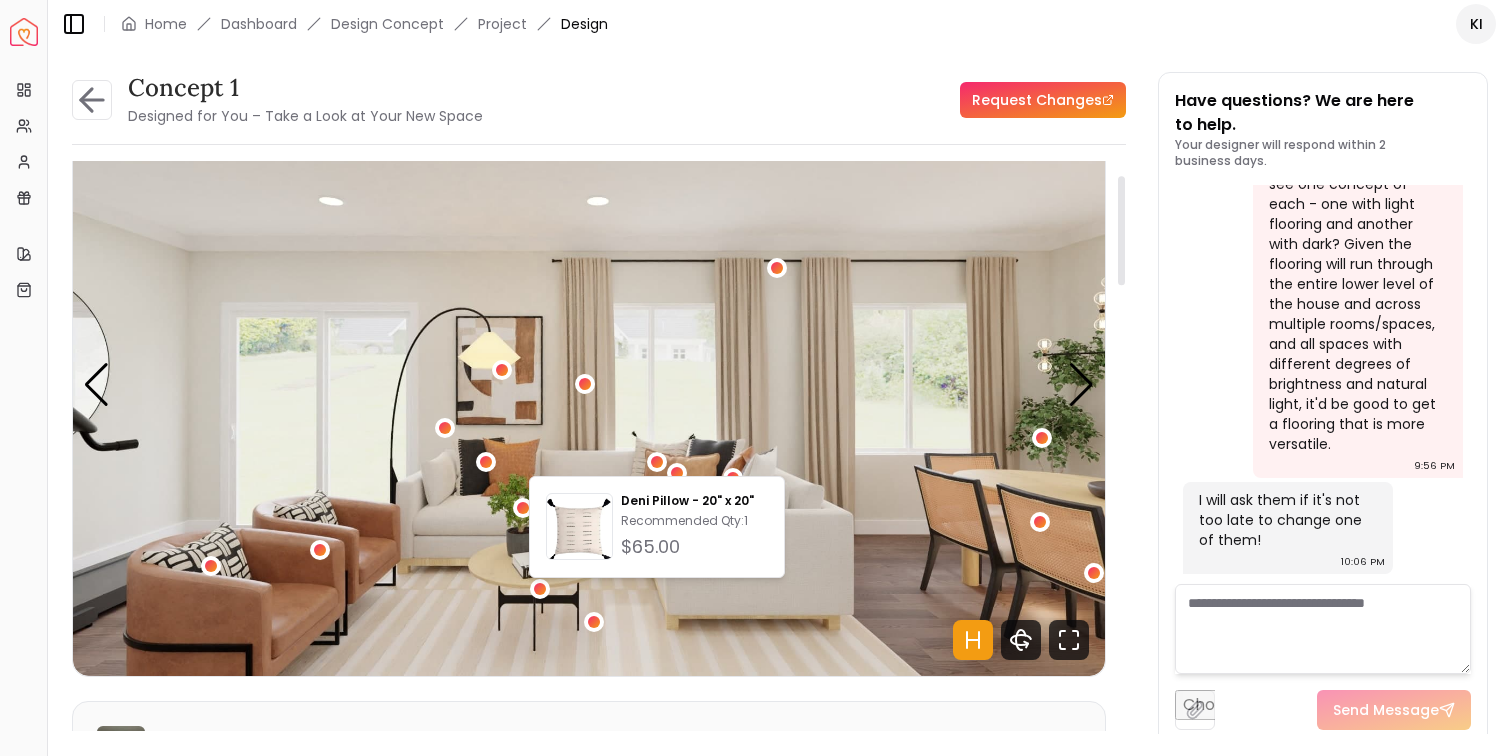 click on "concept 1 Designed for You – Take a Look at Your New Space Request Changes concept 1 Designed for You – Take a Look at Your New Space Request Changes Hotspots On Density Show All Pannellum Loading... Start [PERSON_NAME] Please listen to the voice note from your designer, outlining the details of your design. Audio Notes: Audio Note  1 0:00  /  1:47 Transcript:  Hi [PERSON_NAME], it's [PERSON_NAME] your Space Joy designer. I had so much fun at stylin... Read more Audio Note  2 0:00  /  1:55 Transcript:  I kept the treadmill where it is currently and all I put there with it is ... Read more Wall Paints Featured in Your Design [PERSON_NAME] Alabaster Why Shop with Spacejoy? Shopping through Spacejoy isn’t just convenient — it’s smarter. Here’s why: One Cart, All Brands Our concierge places your orders across all retailers—no juggling multiple accounts. Track Everything, In One Place Monitor all your orders from different brands in your Spacejoy dashboard. Returns? Refunds? Relax. Price Match Guarantee ( 29" at bounding box center (599, 409) 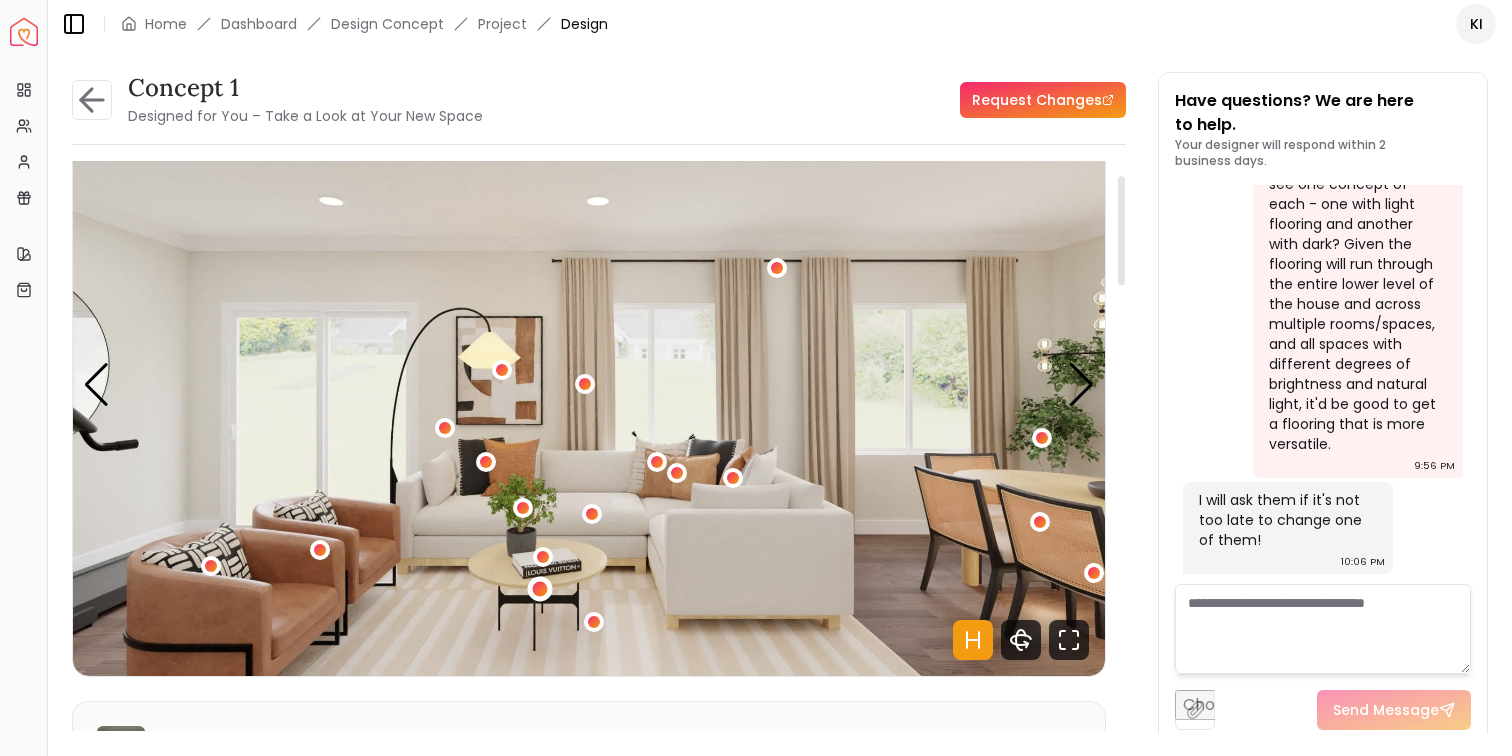 click at bounding box center [539, 588] 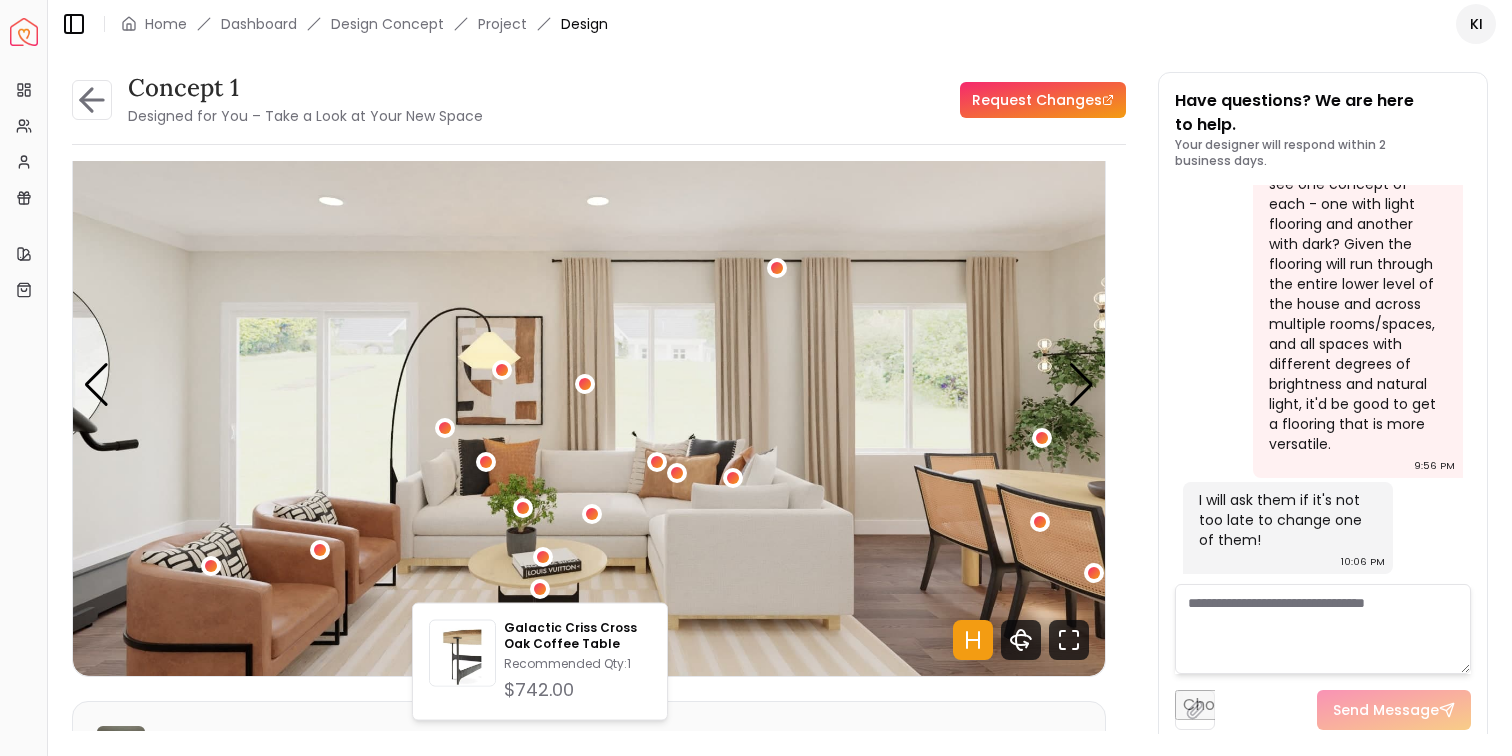 click on "concept 1 Designed for You – Take a Look at Your New Space Request Changes" at bounding box center (599, 100) 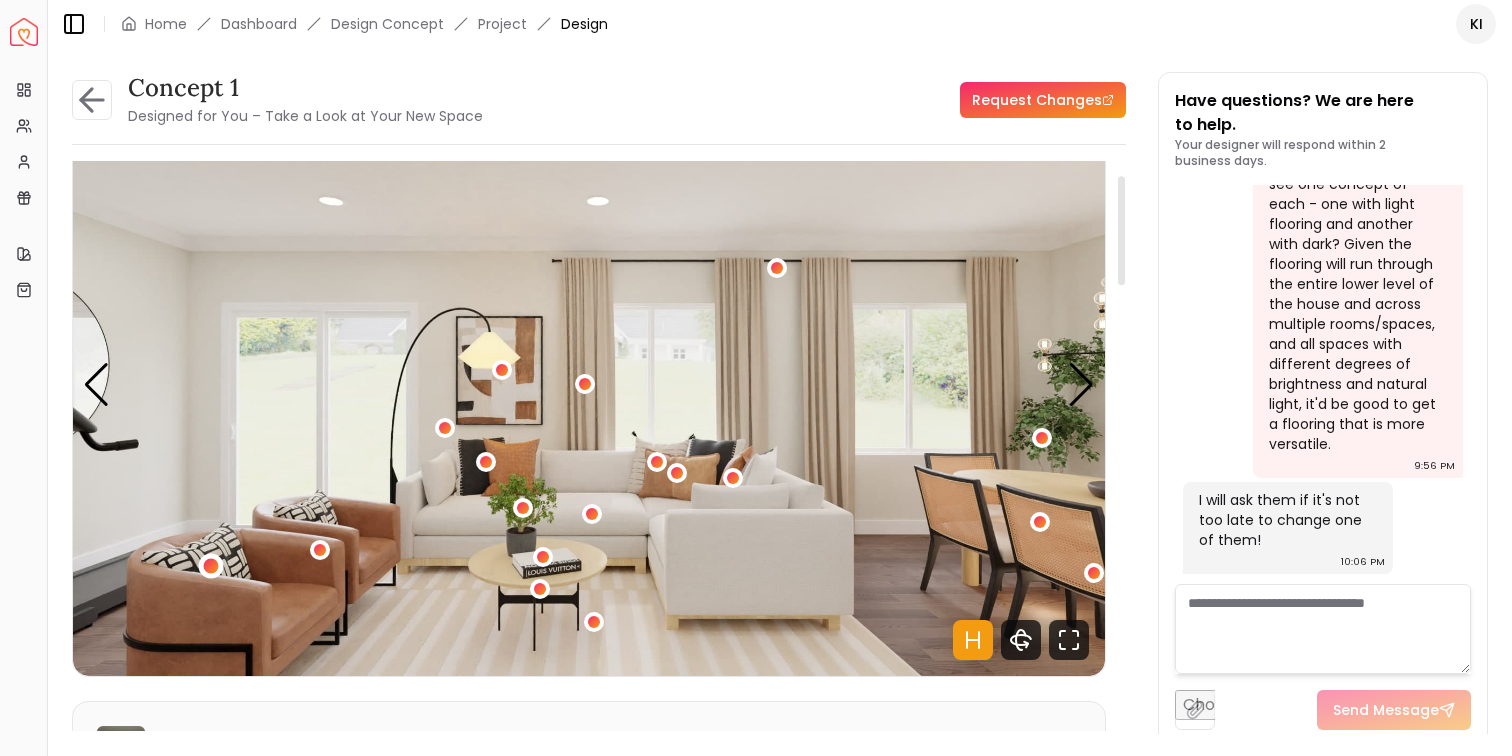 click at bounding box center [210, 566] 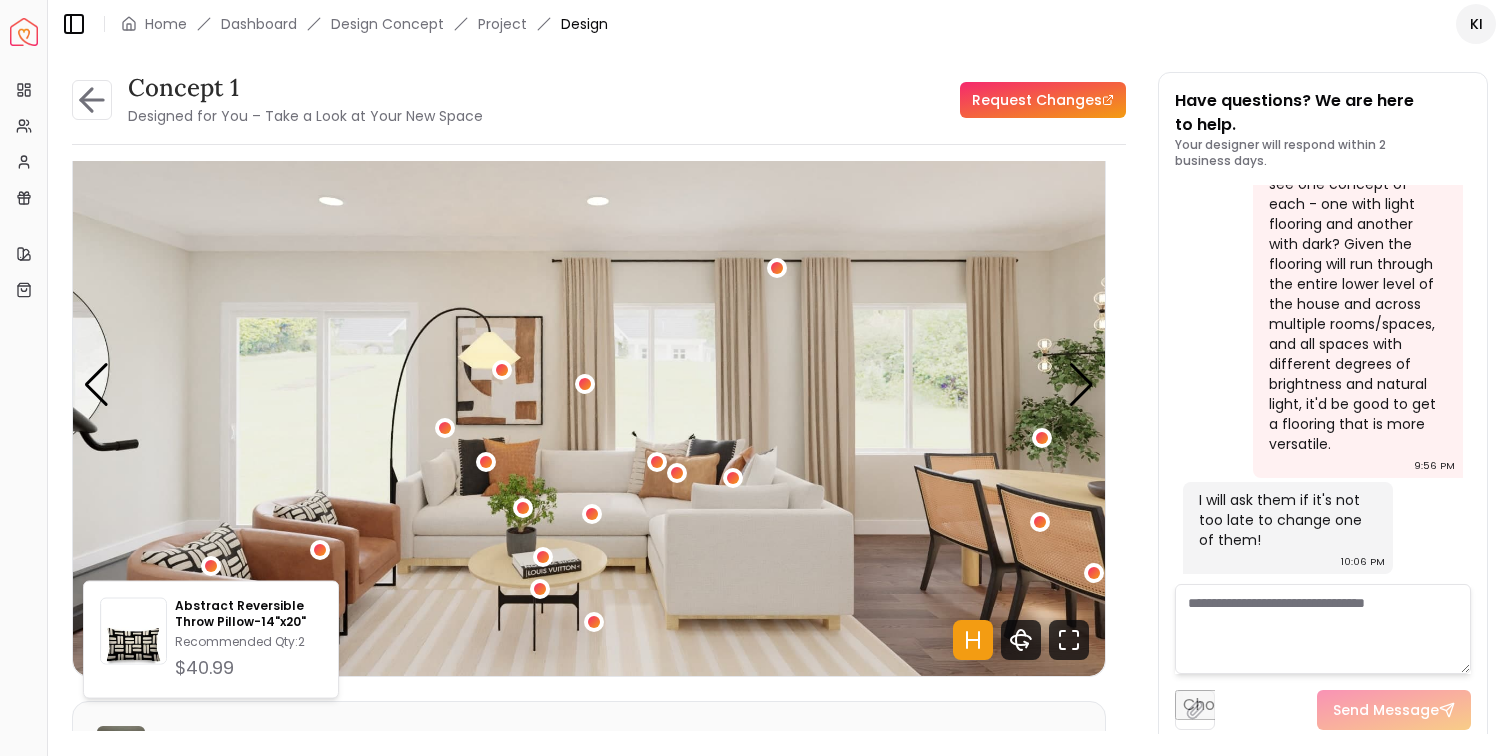 click on "Request Changes" at bounding box center (812, 100) 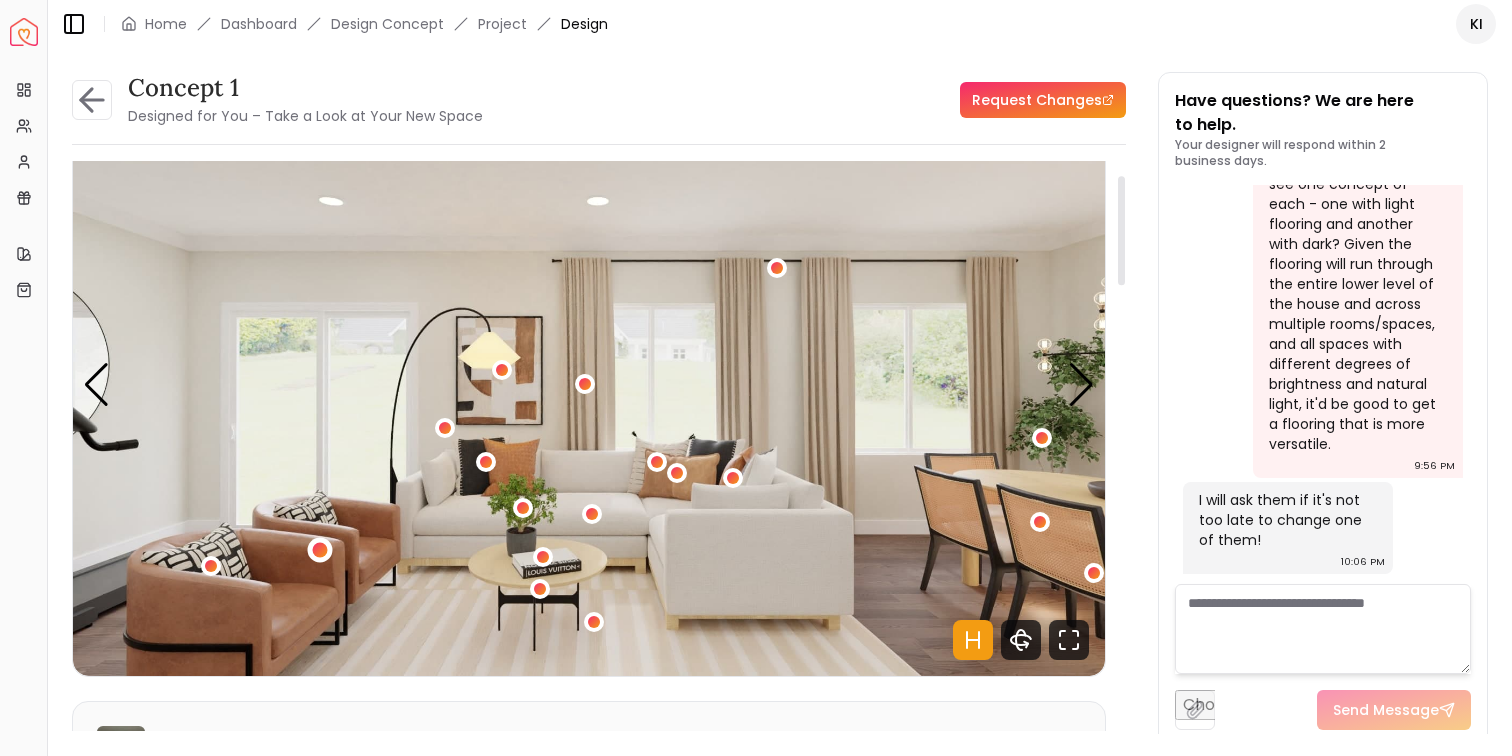 click at bounding box center [319, 549] 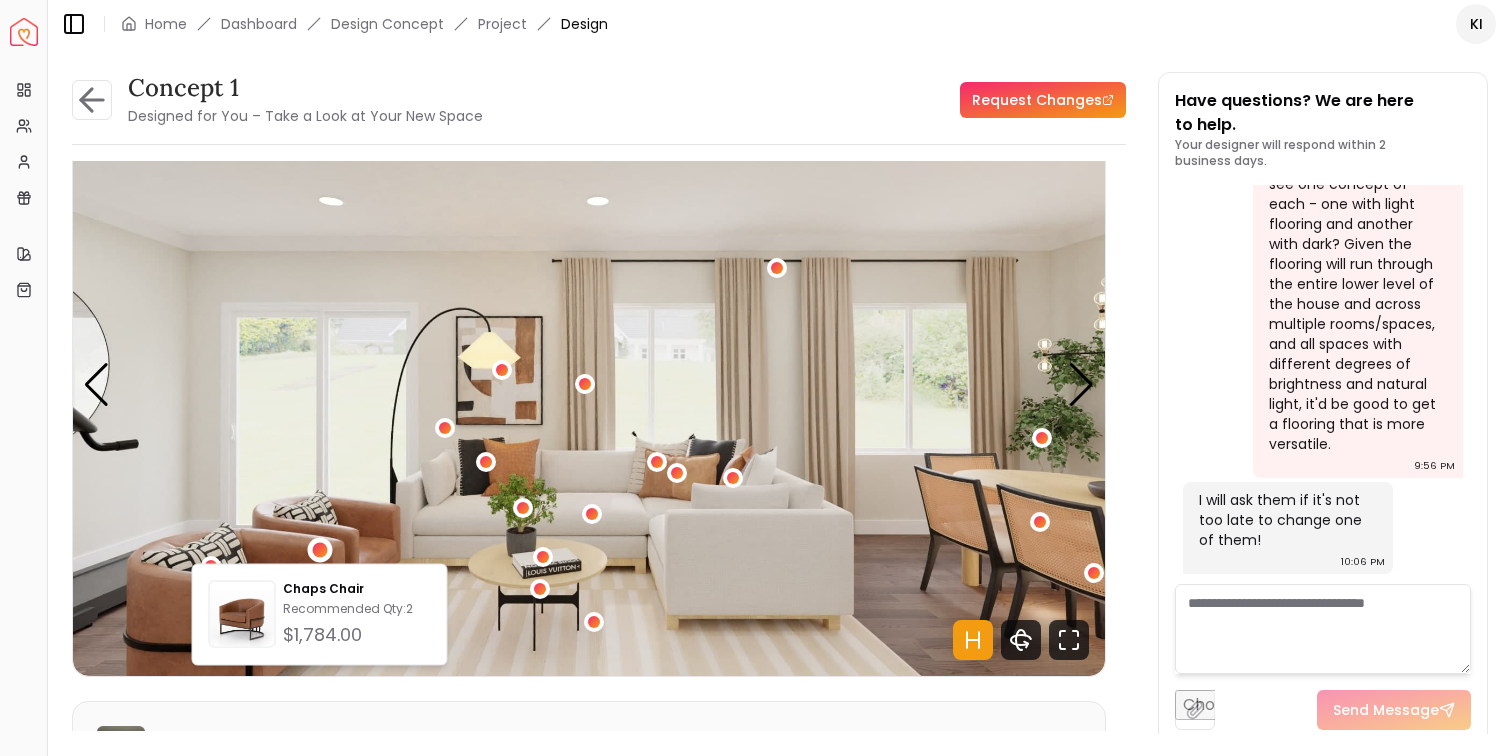 click on "concept 1 Designed for You – Take a Look at Your New Space Request Changes" at bounding box center [599, 100] 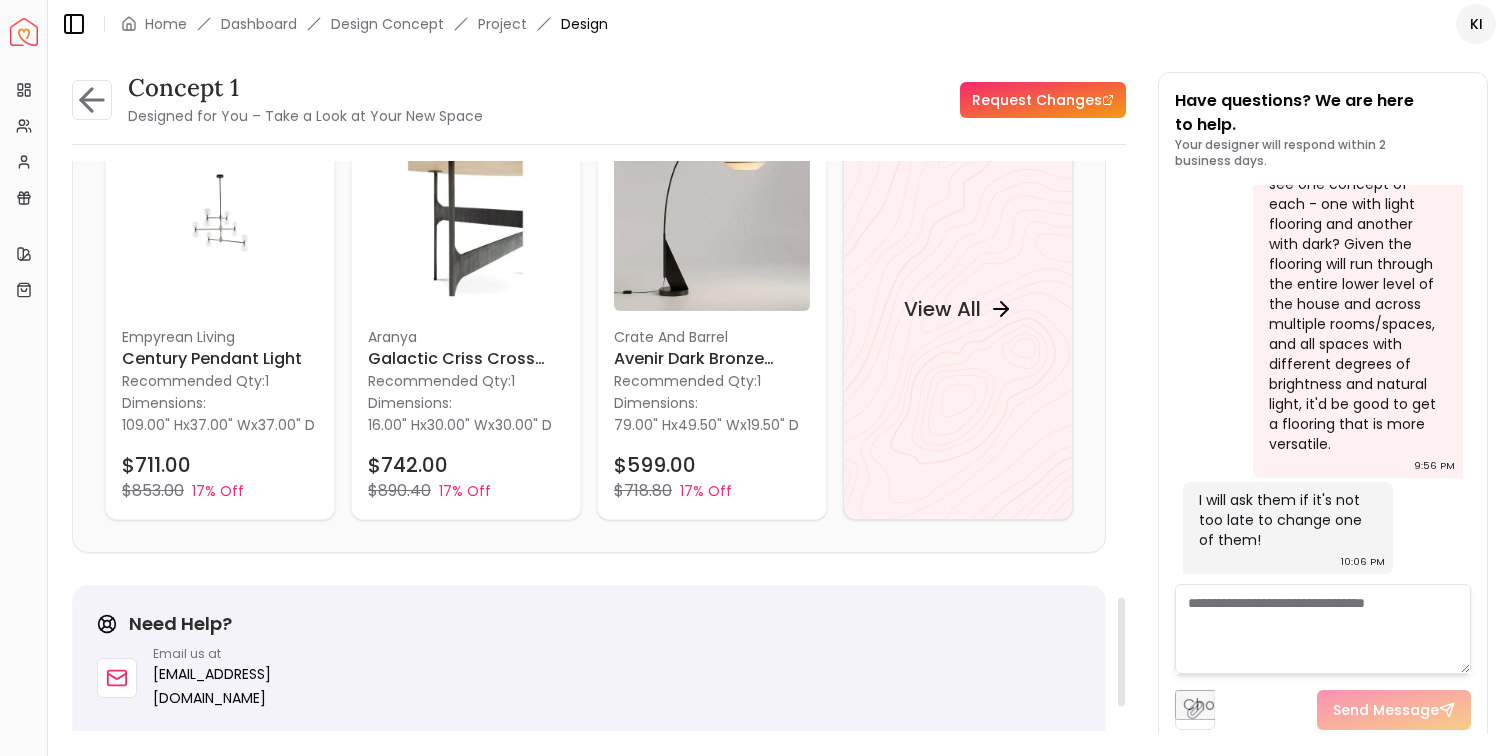 scroll, scrollTop: 2278, scrollLeft: 0, axis: vertical 